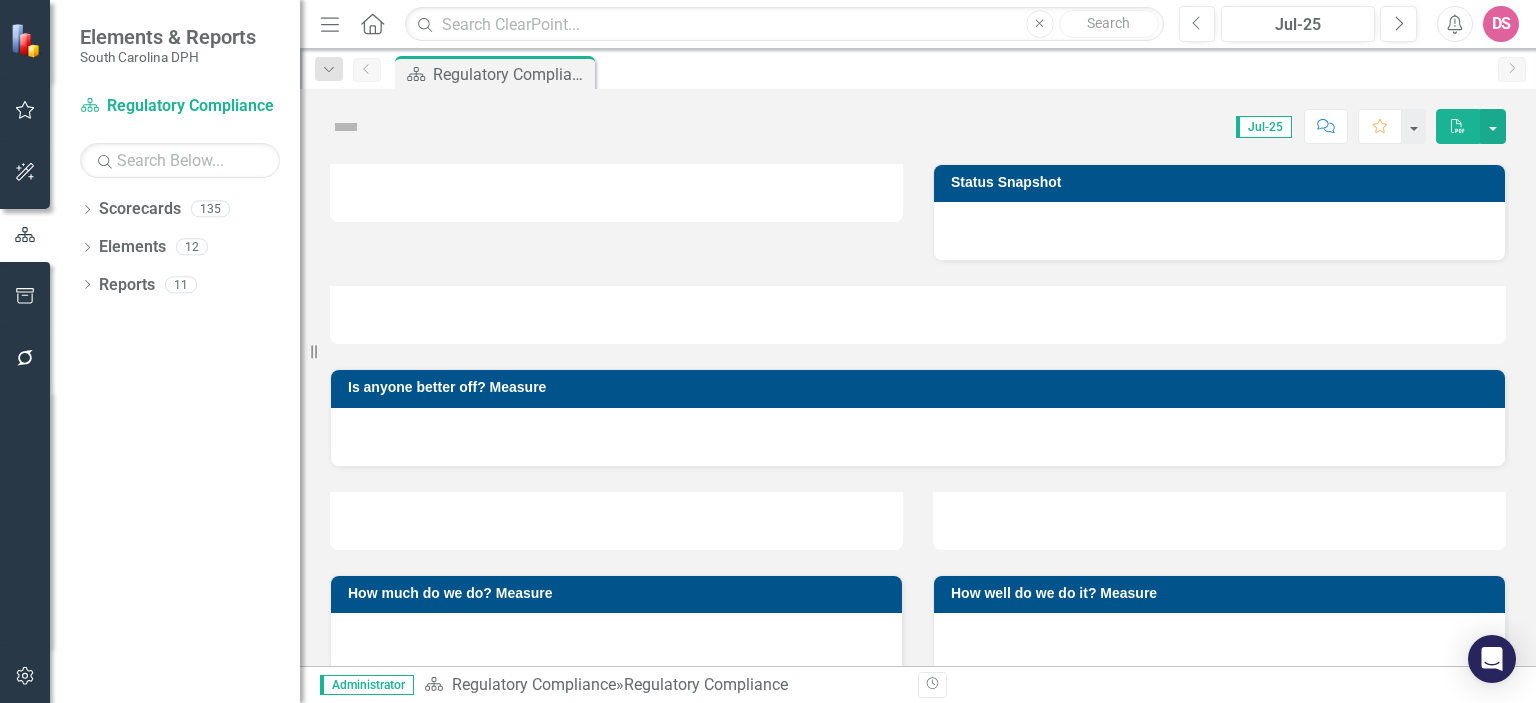 scroll, scrollTop: 0, scrollLeft: 0, axis: both 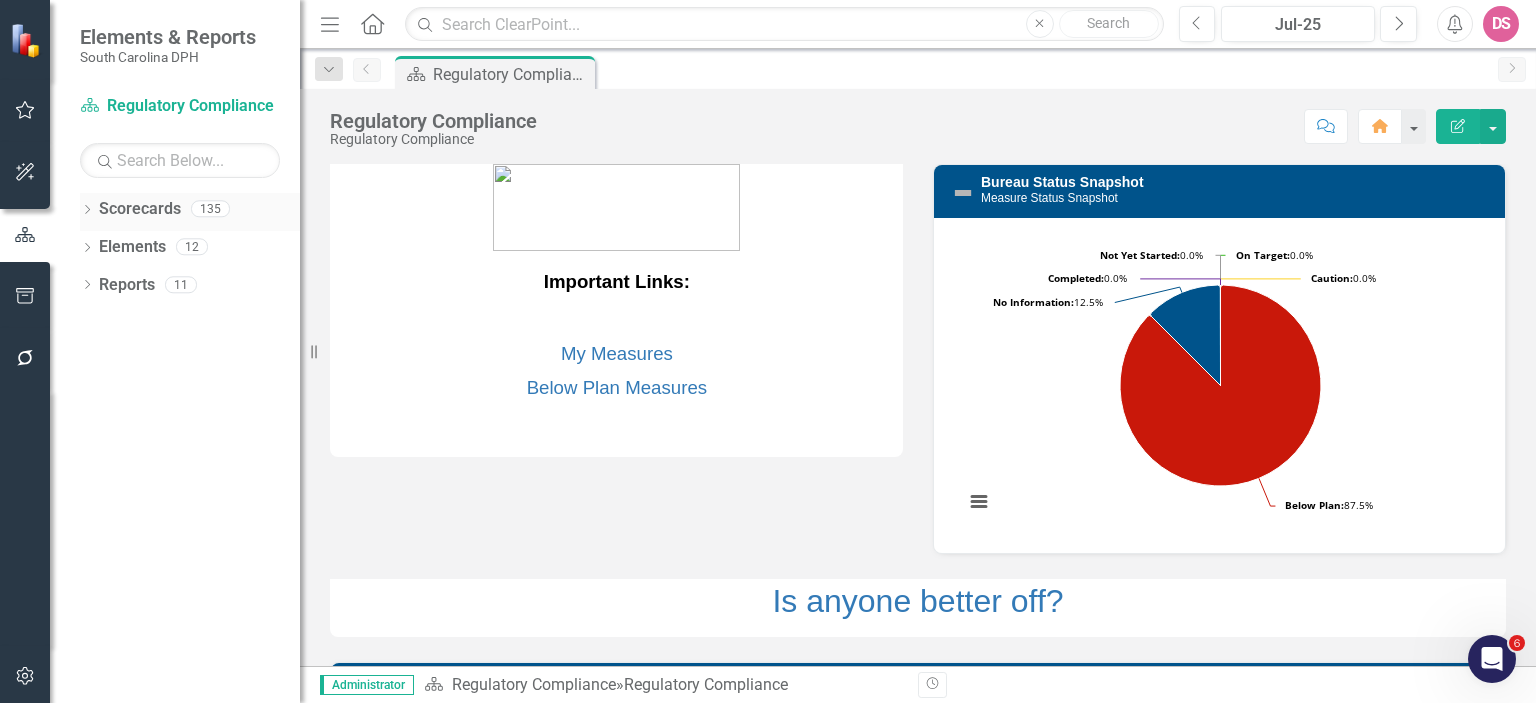 click on "Dropdown" 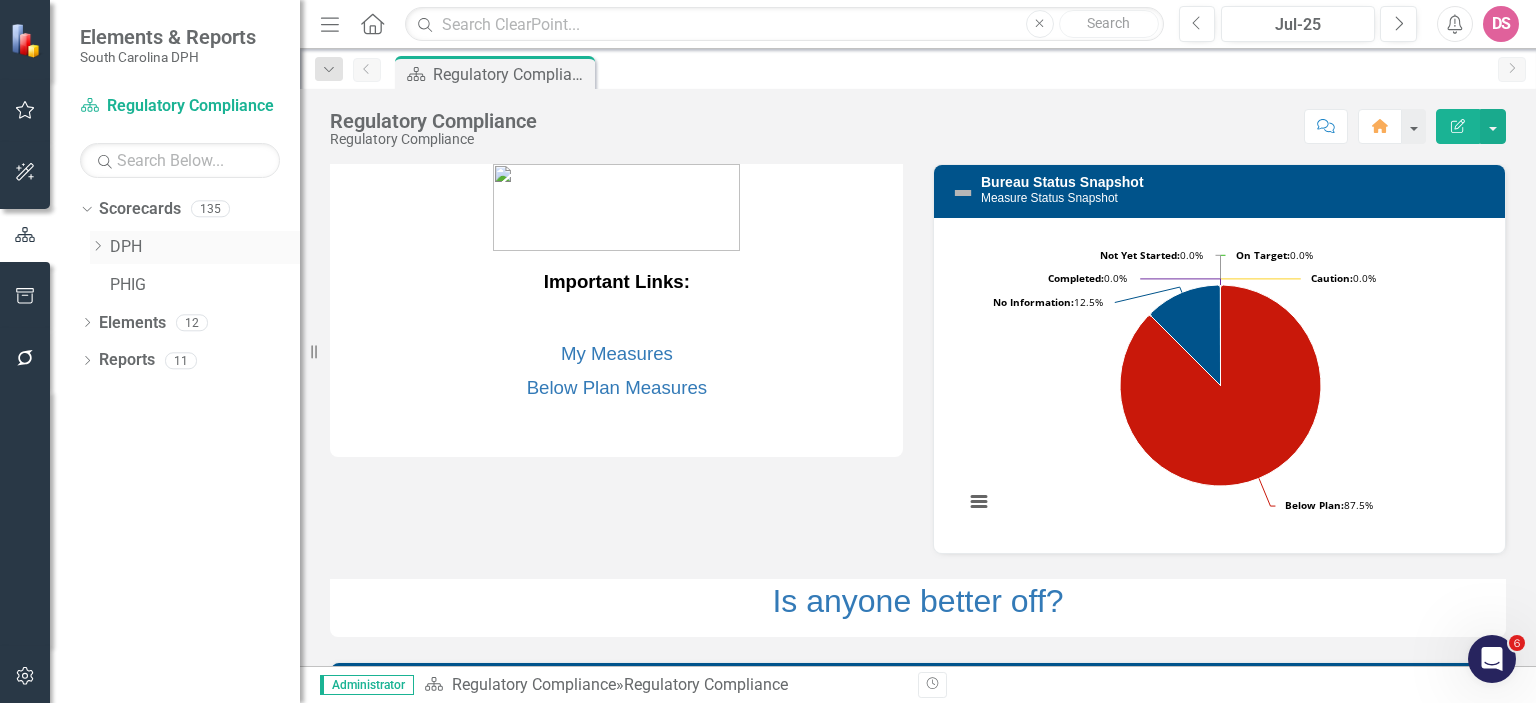 click on "DPH" at bounding box center [205, 247] 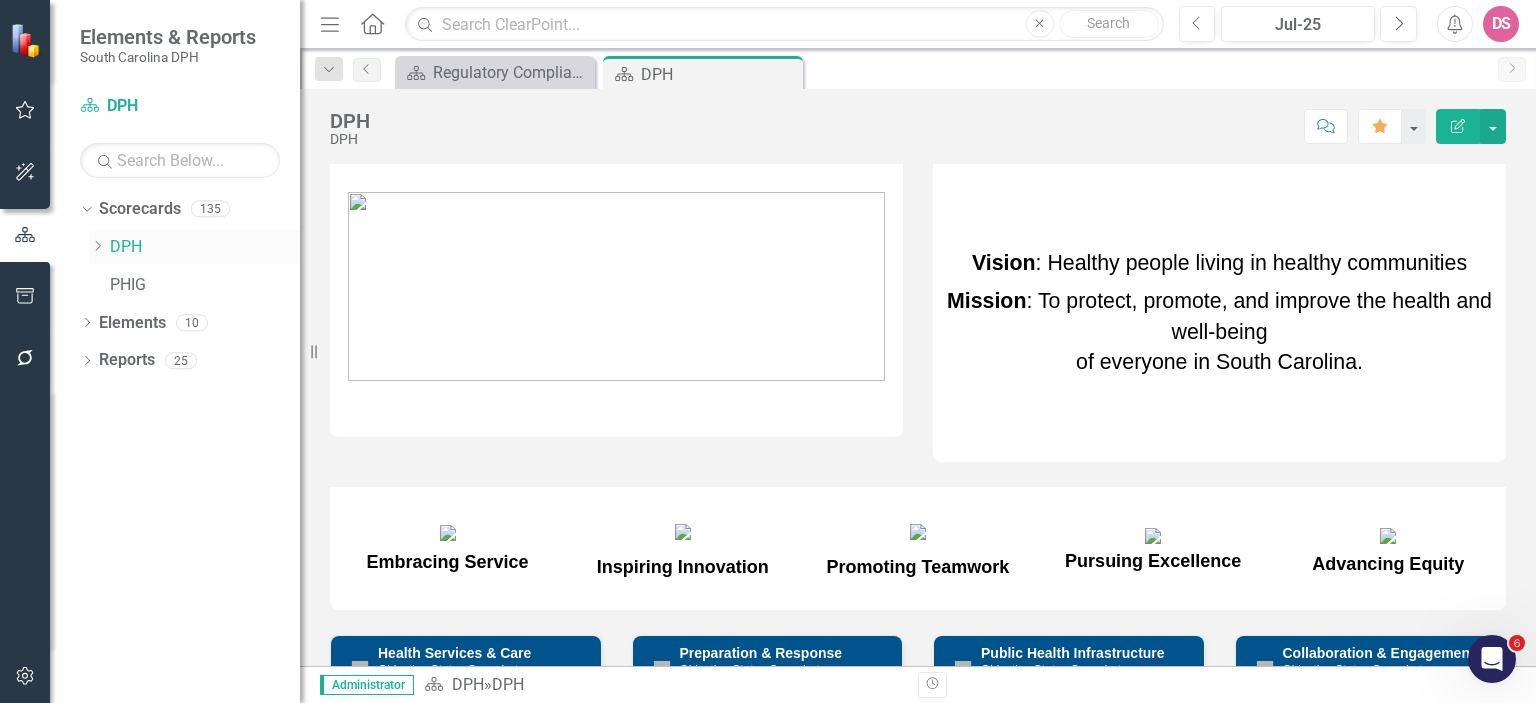 click on "Dropdown" 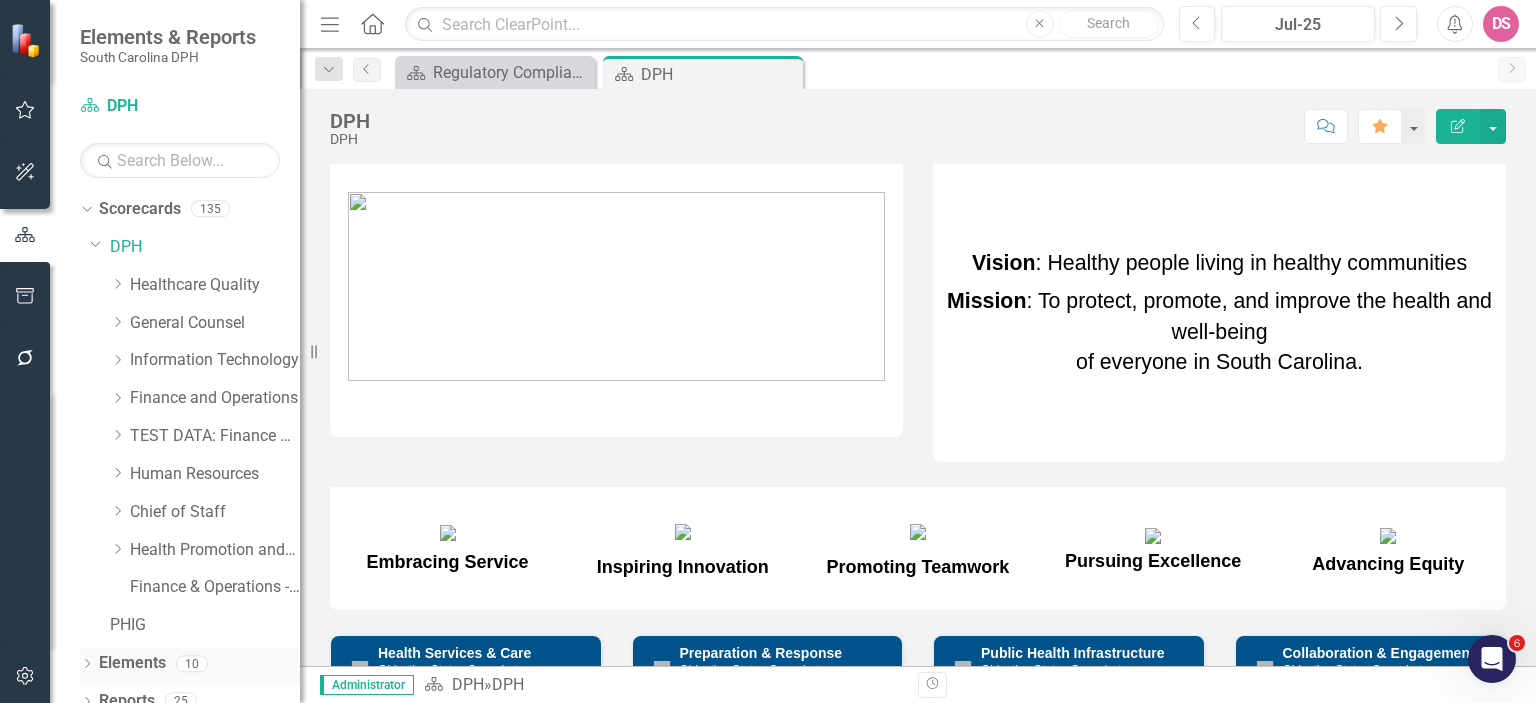 click 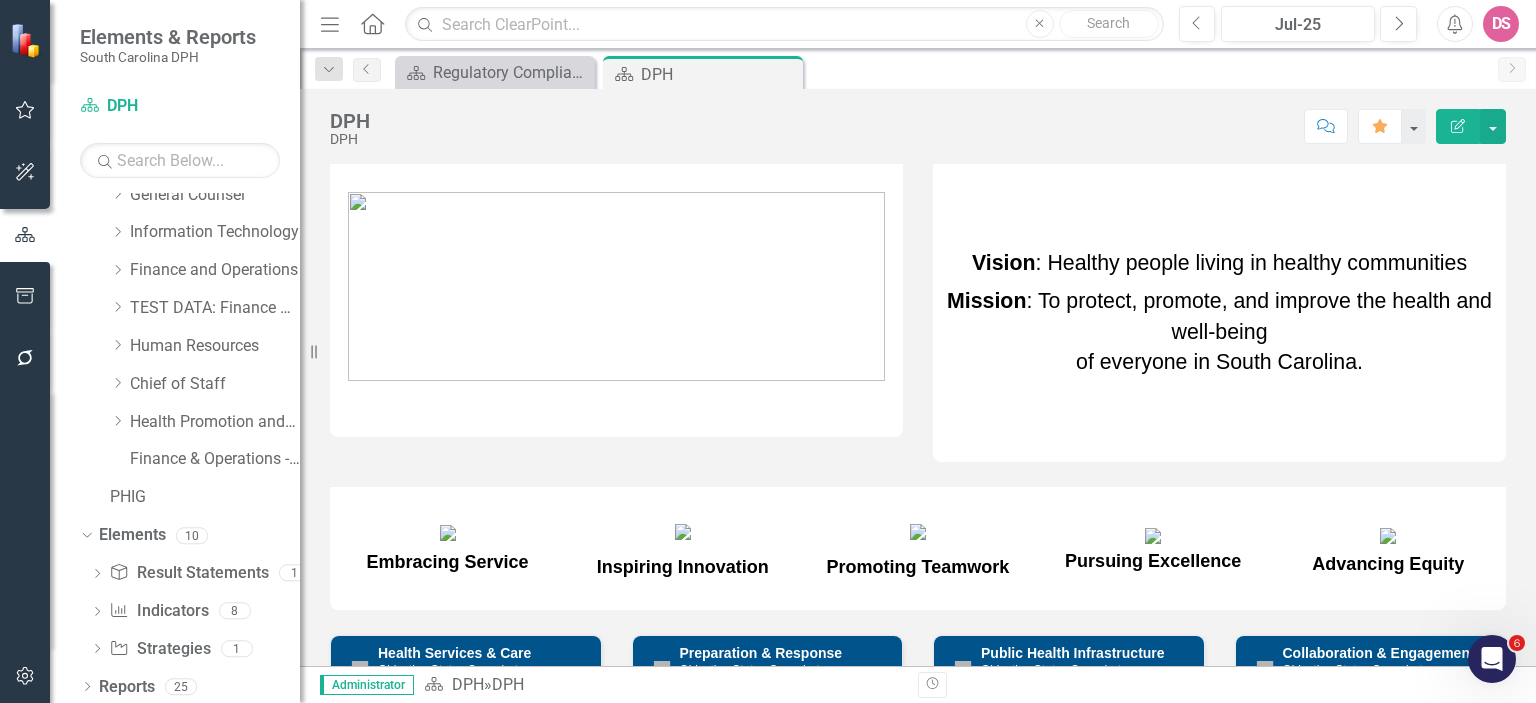 scroll, scrollTop: 132, scrollLeft: 0, axis: vertical 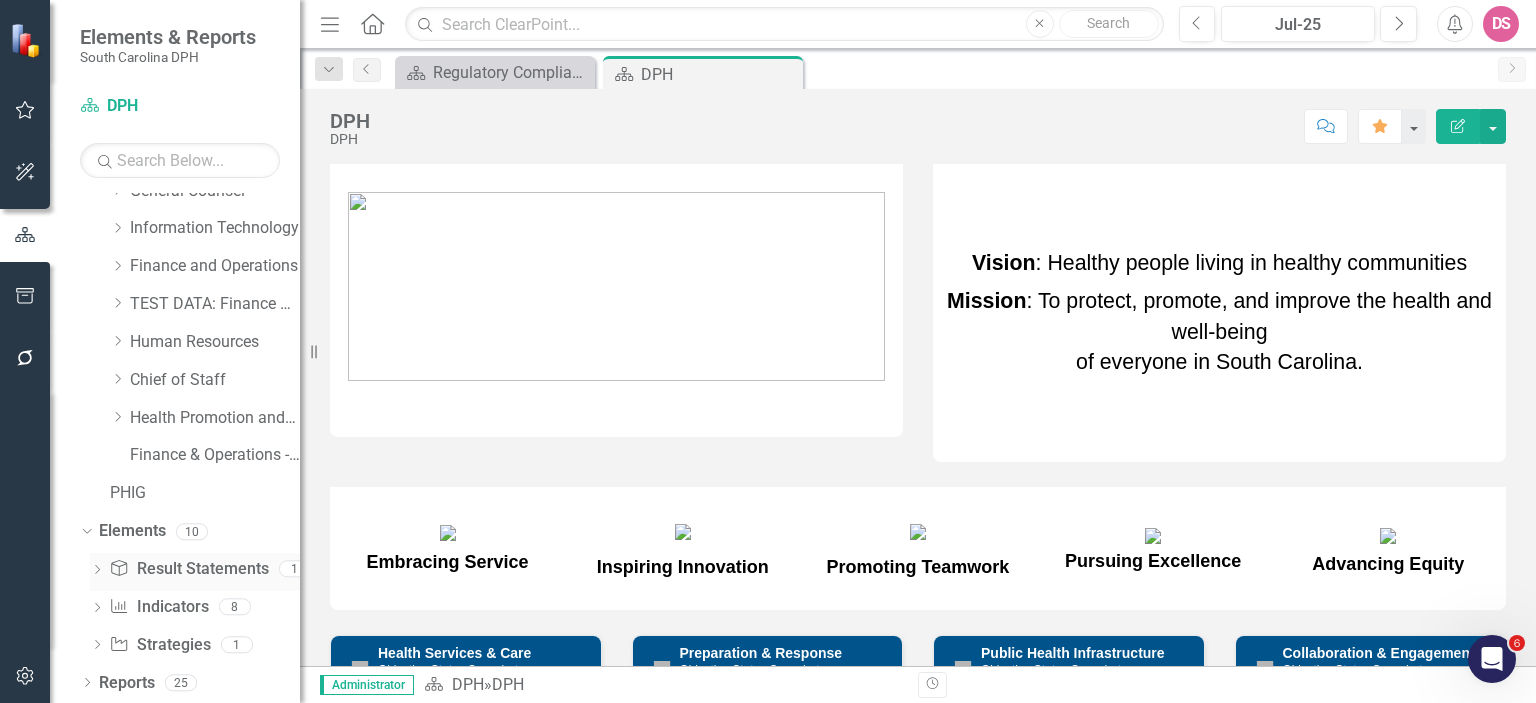click on "Result Statement Result Statements" at bounding box center (188, 569) 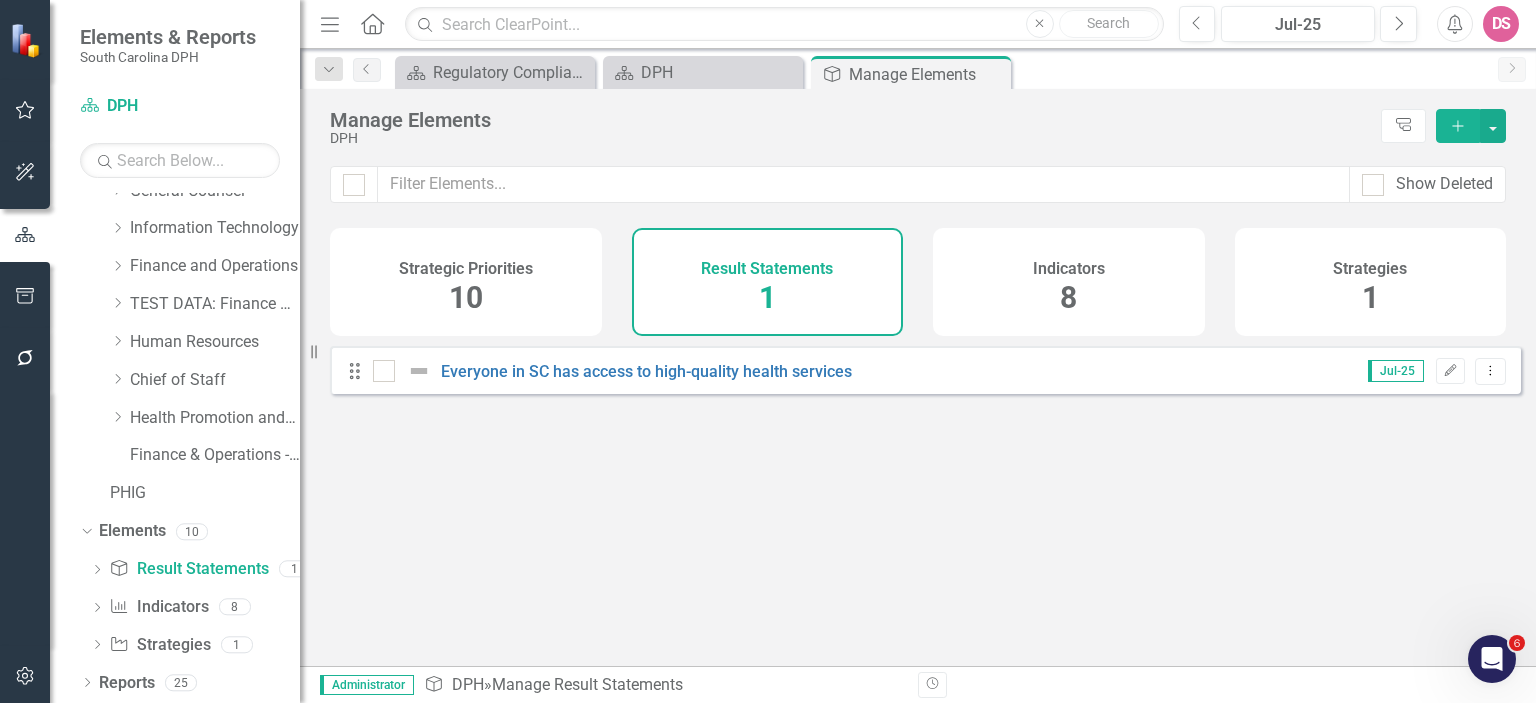click on "Add" 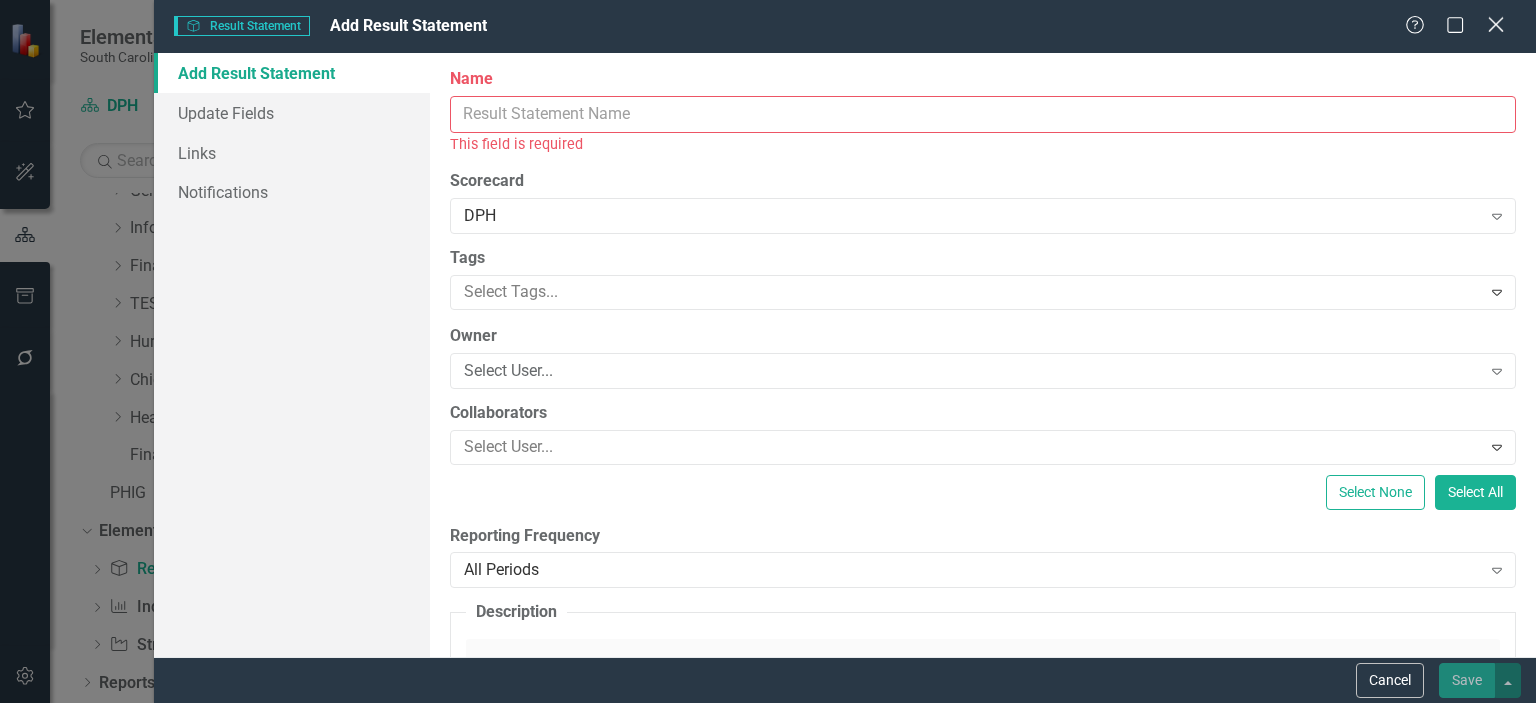 click on "Close" 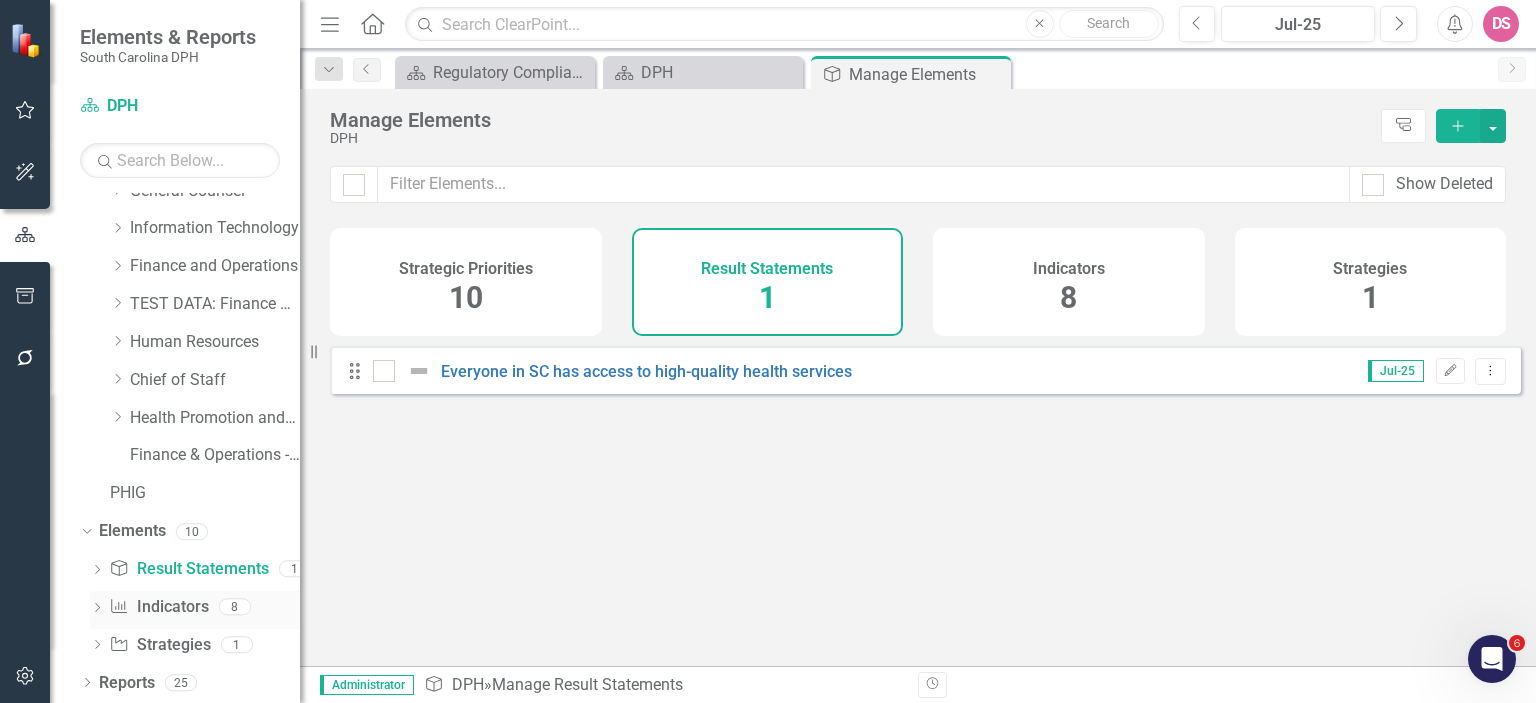 click on "Indicator Indicators" at bounding box center (158, 607) 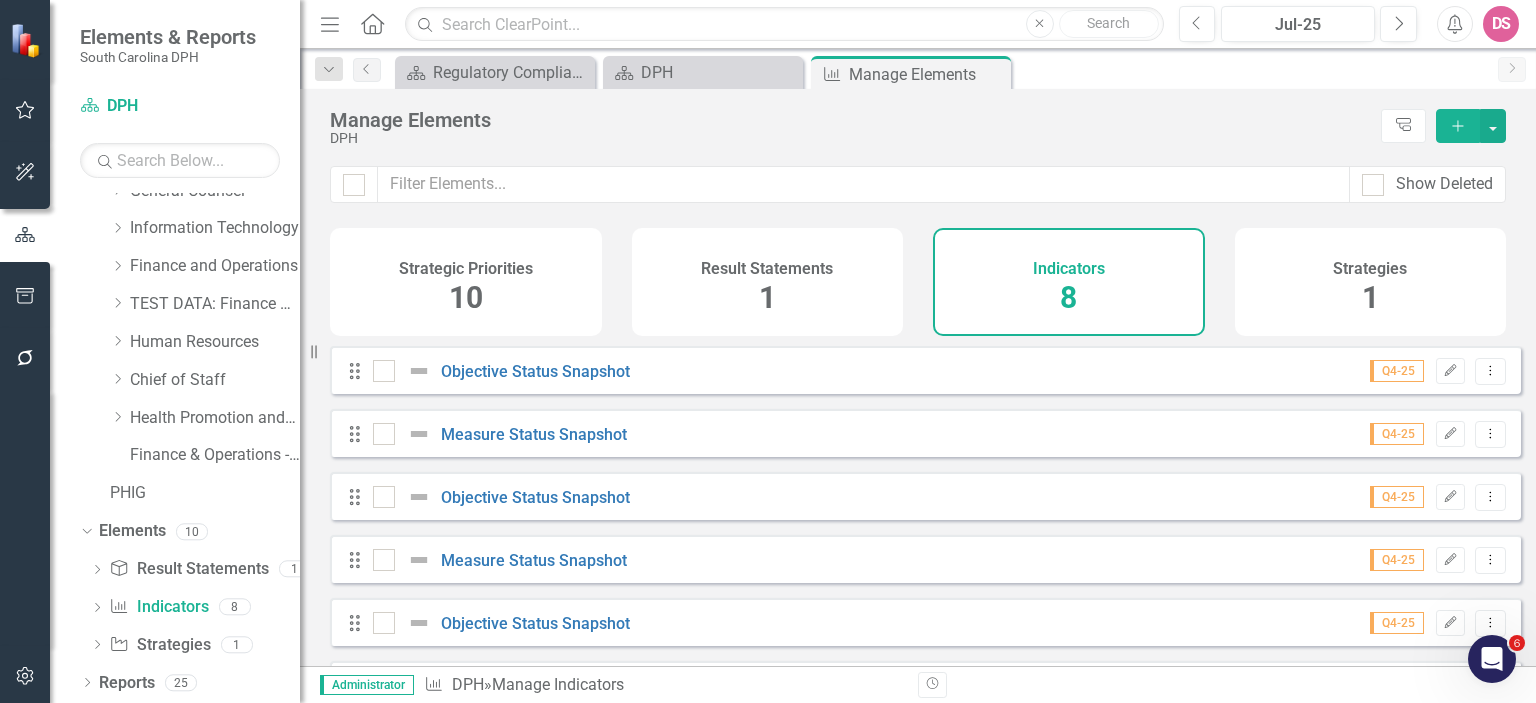 click on "Indicators 8" at bounding box center [1069, 282] 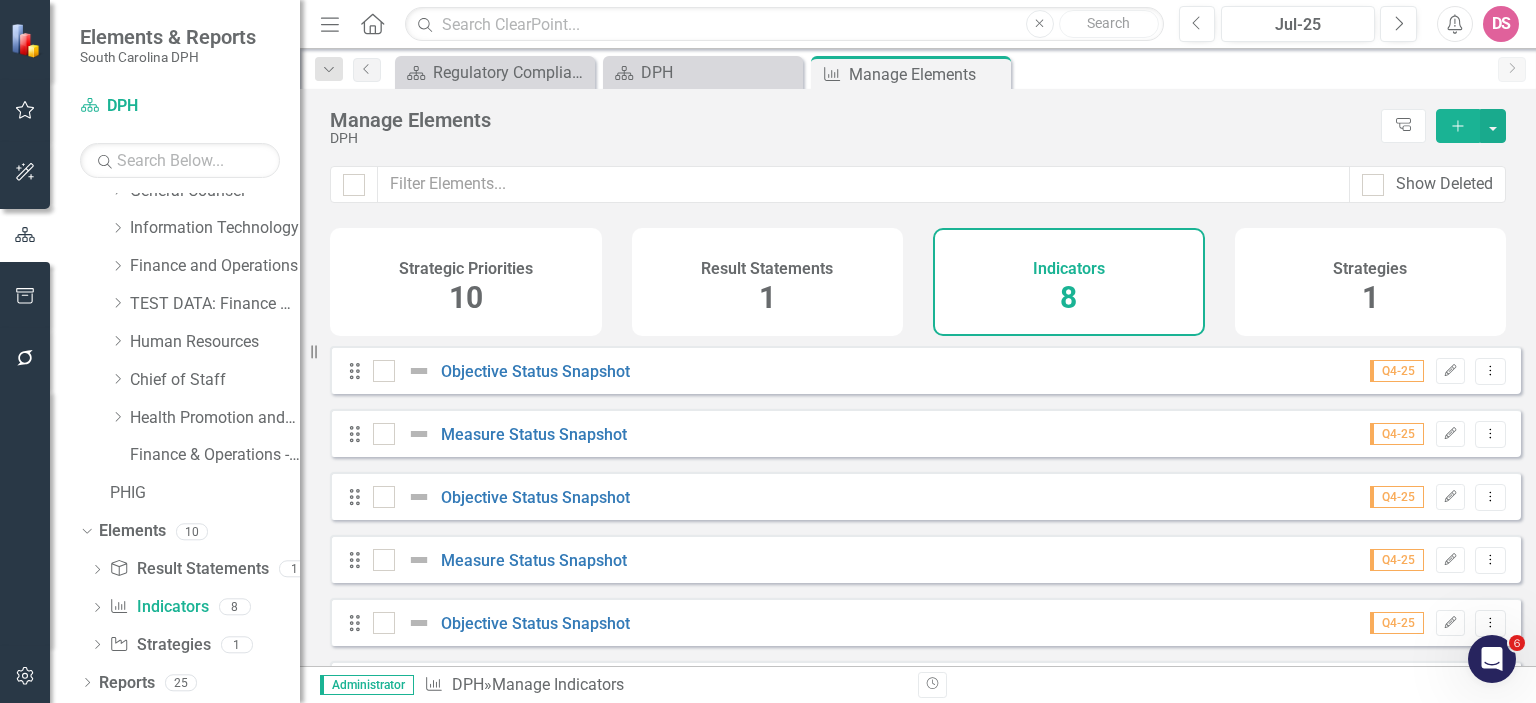 click on "Add" 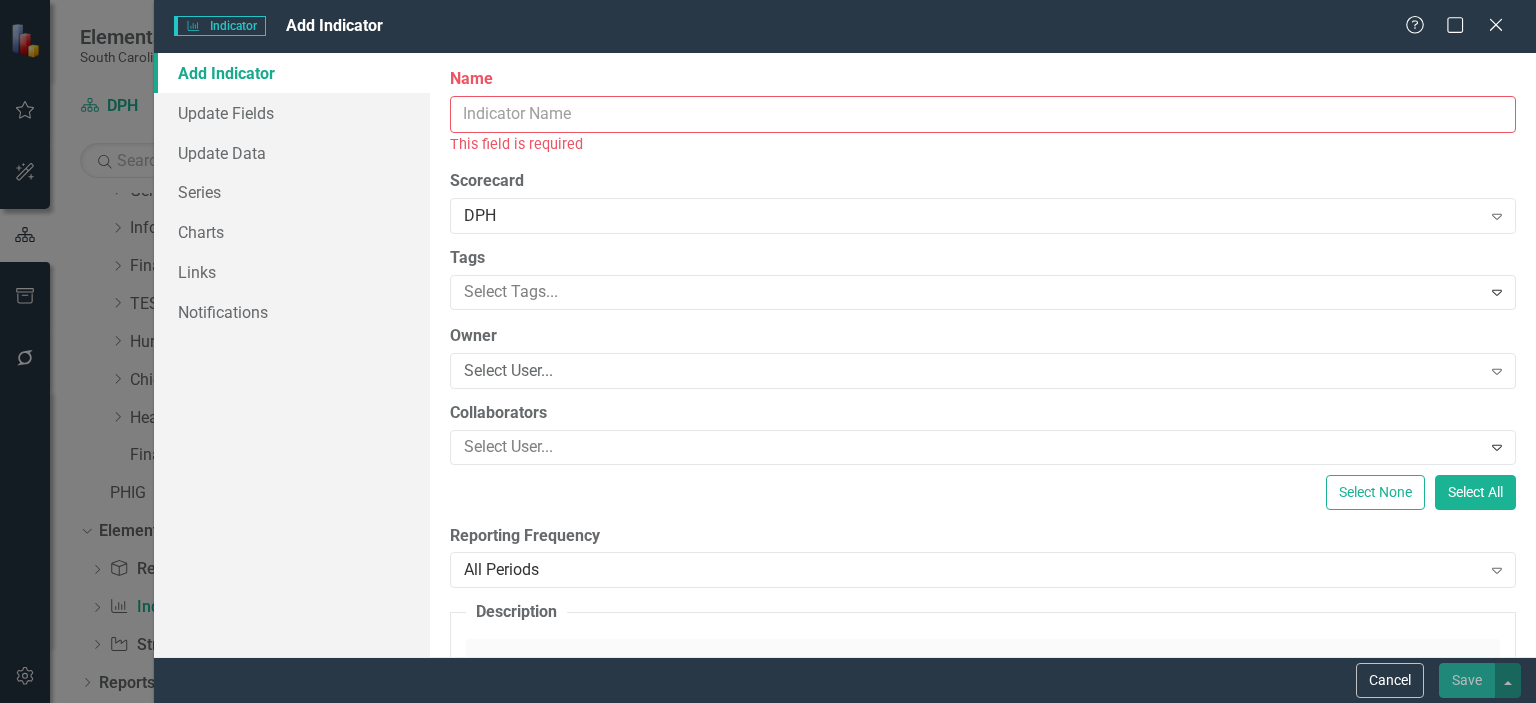 click on "Name" at bounding box center [983, 114] 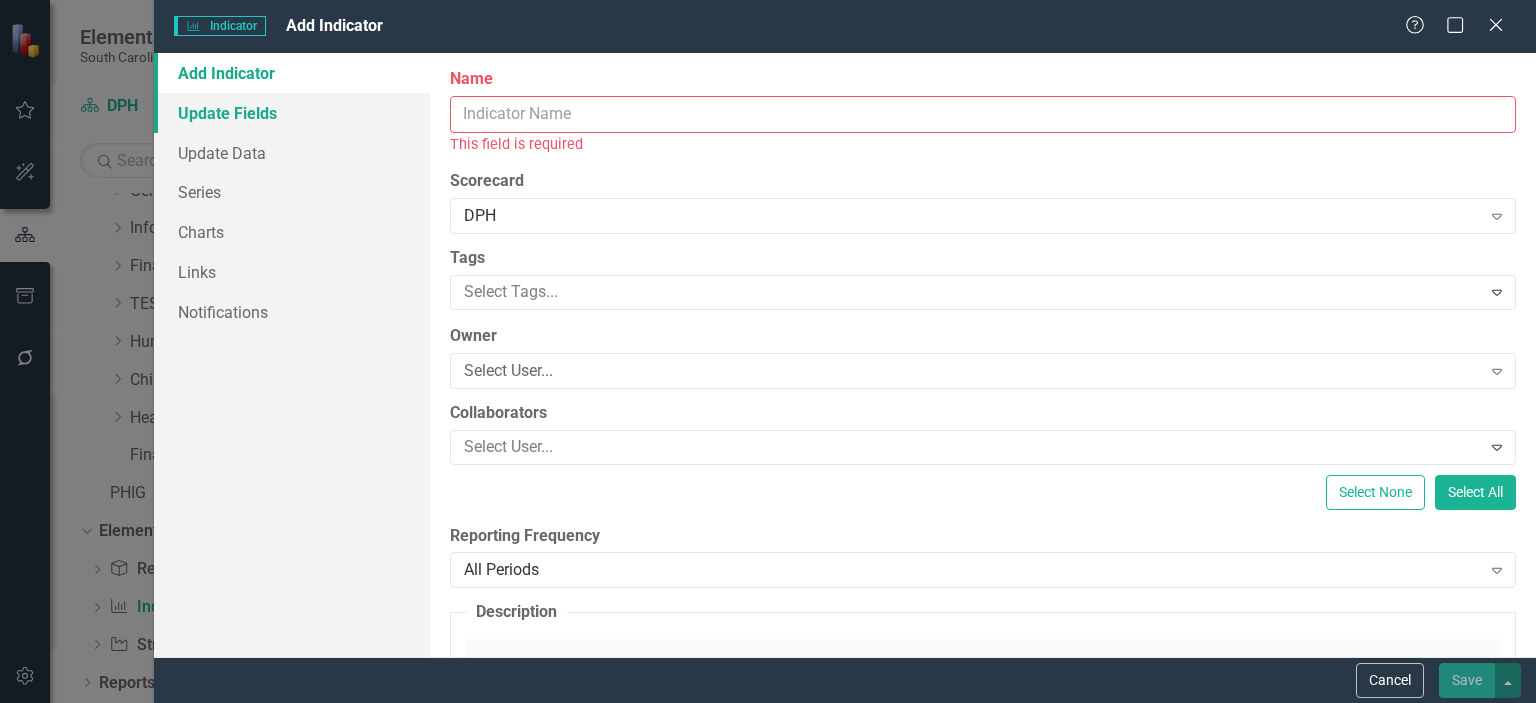 click on "Update Fields" at bounding box center (292, 113) 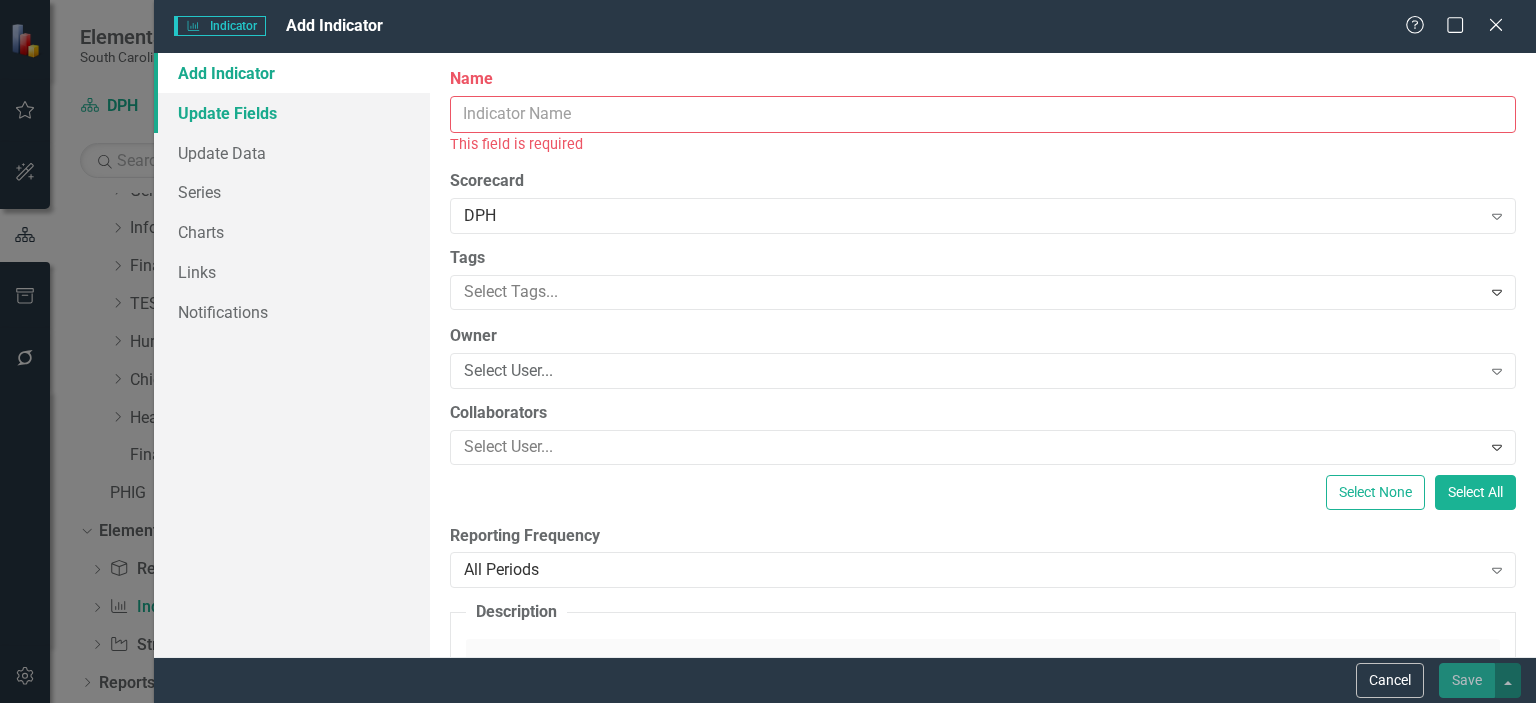 click on "Update Fields" at bounding box center (292, 113) 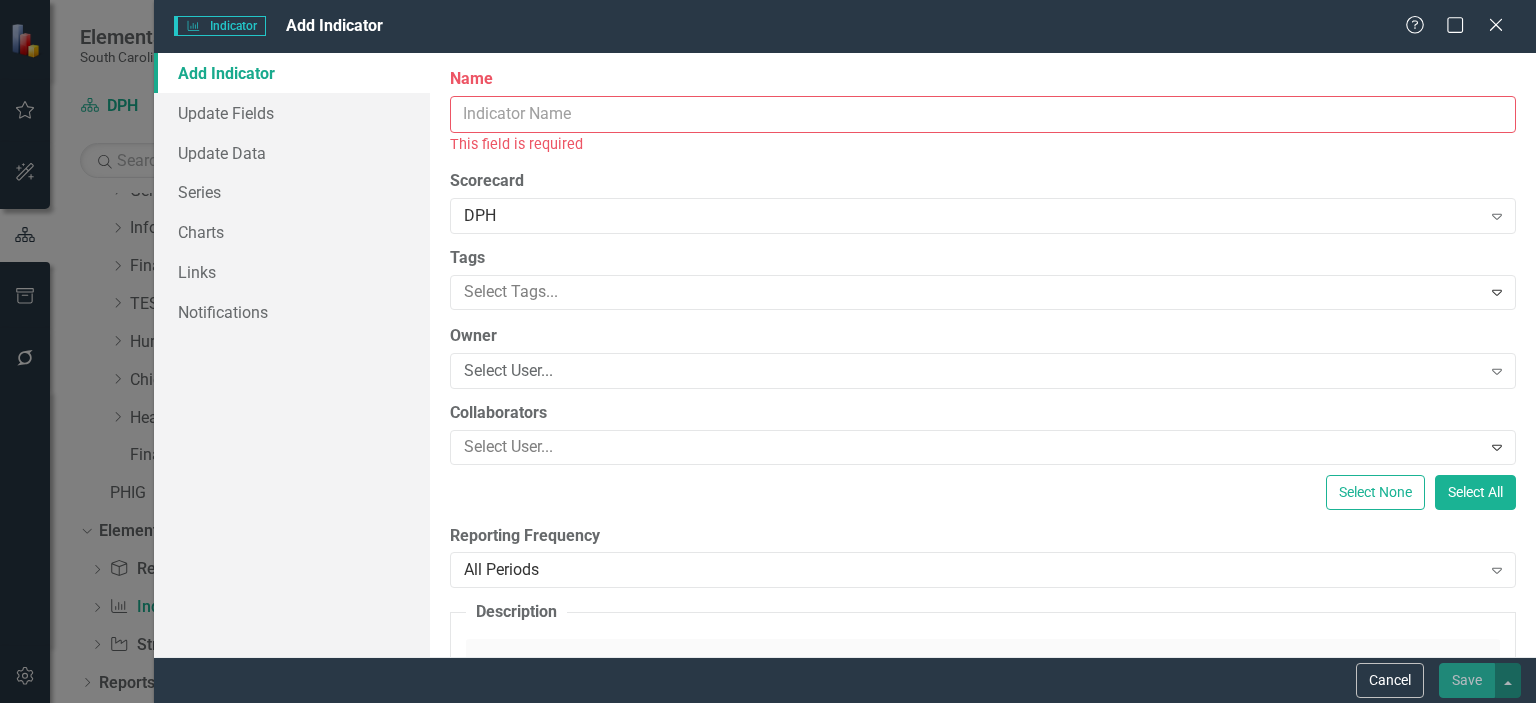 click on "Name" at bounding box center [983, 114] 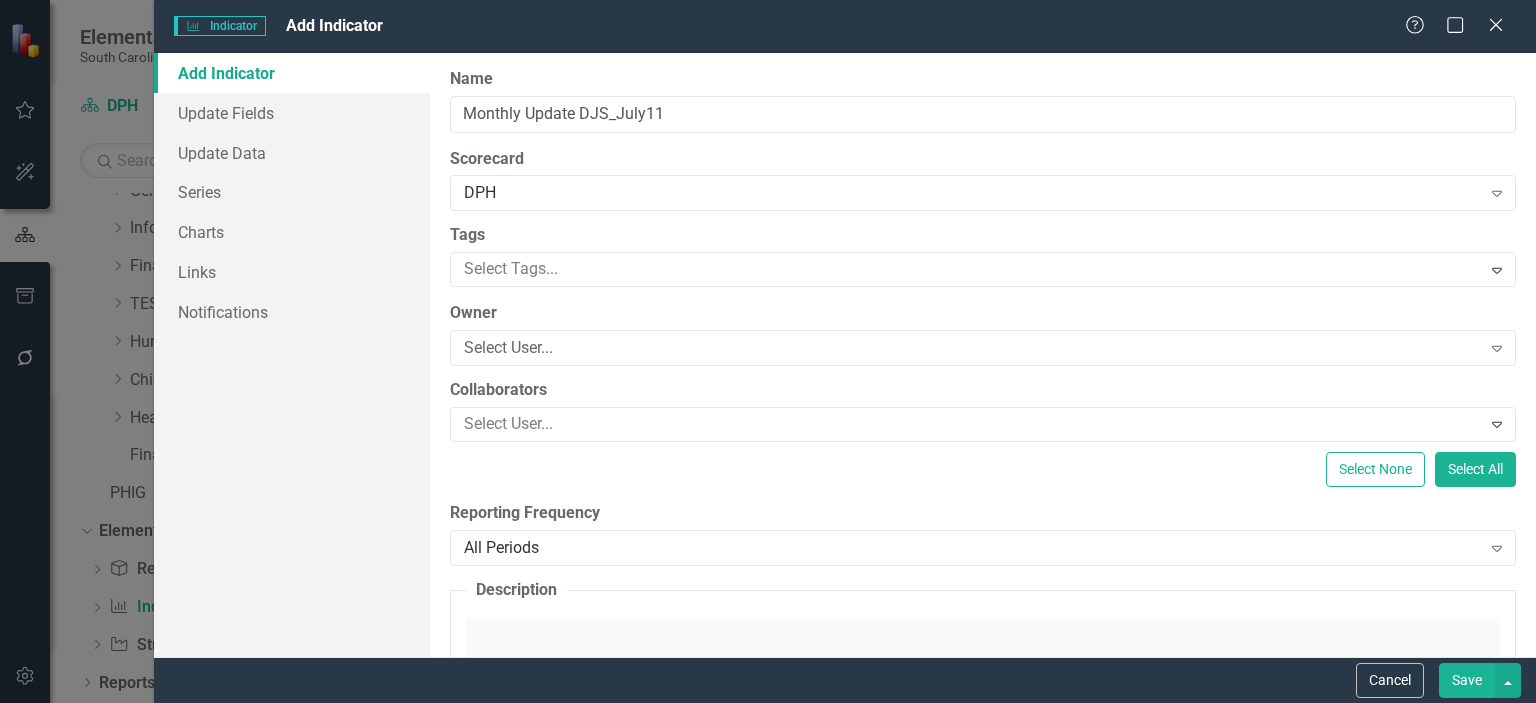 click on "Save" at bounding box center (1467, 680) 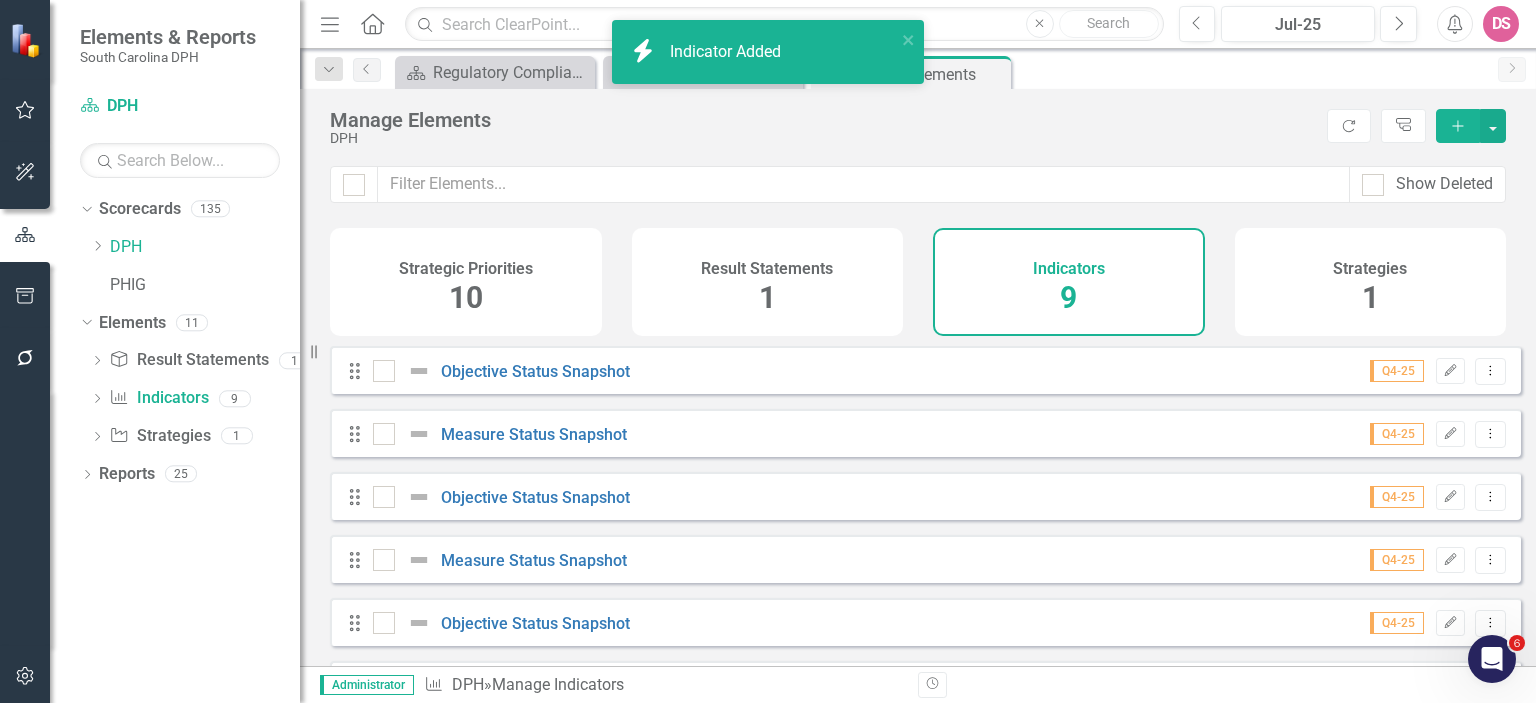 scroll, scrollTop: 0, scrollLeft: 0, axis: both 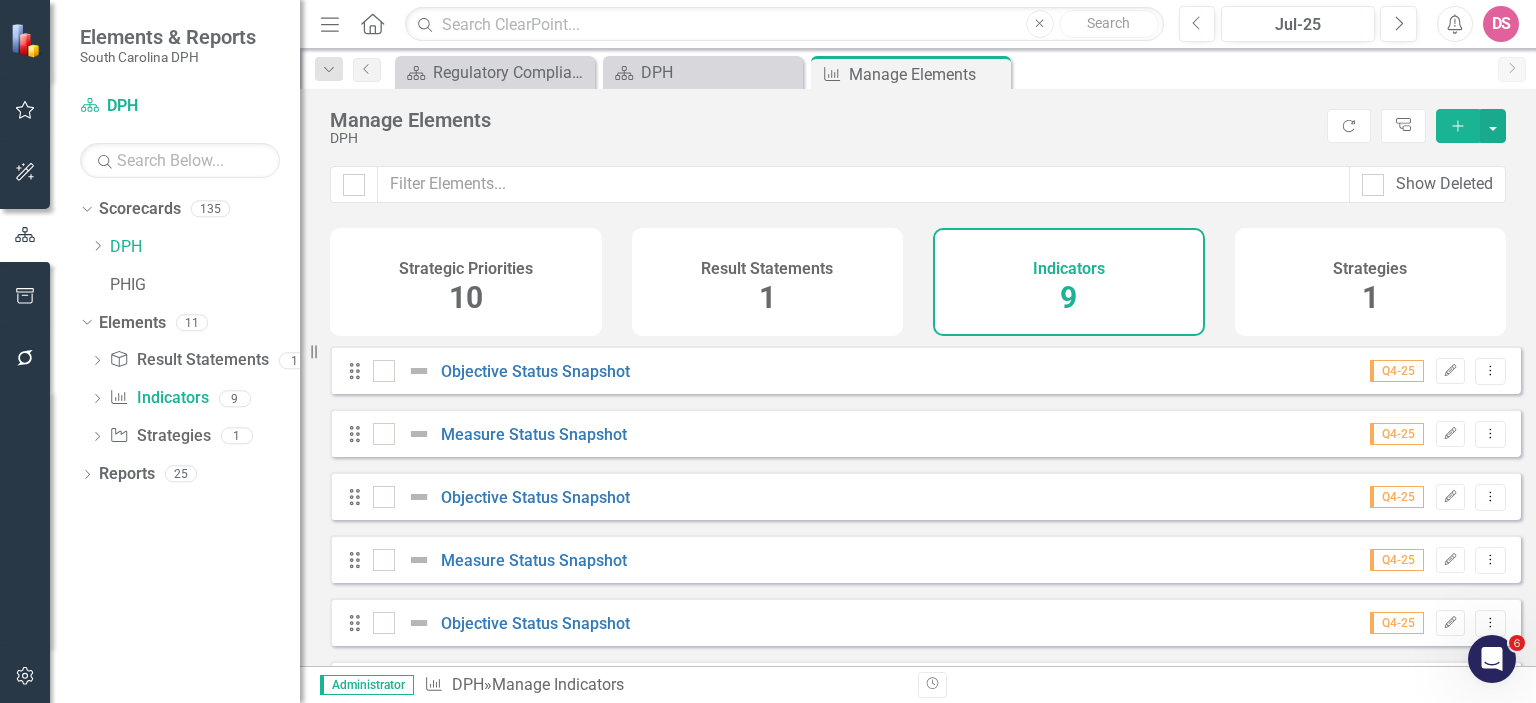 drag, startPoint x: 1496, startPoint y: 121, endPoint x: 1398, endPoint y: 86, distance: 104.062485 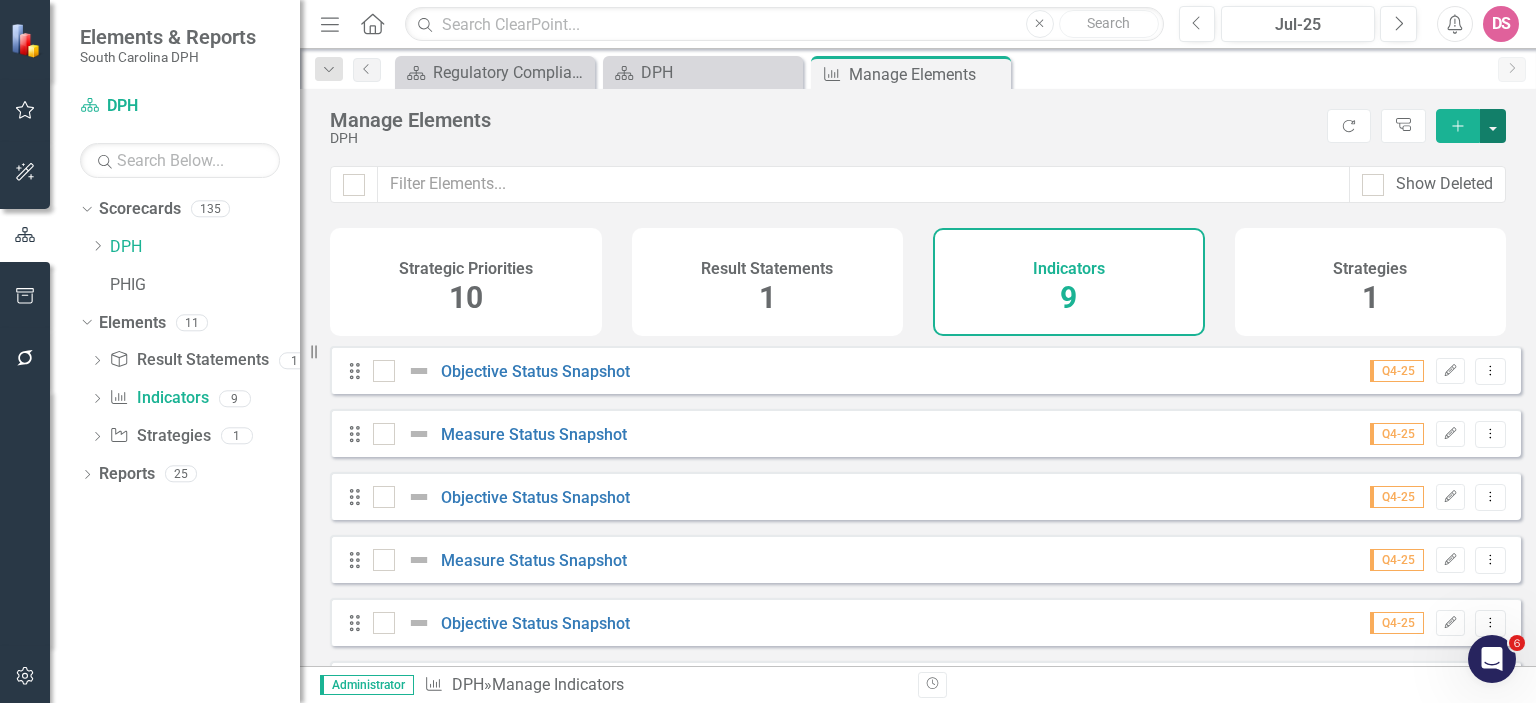 click at bounding box center (1493, 126) 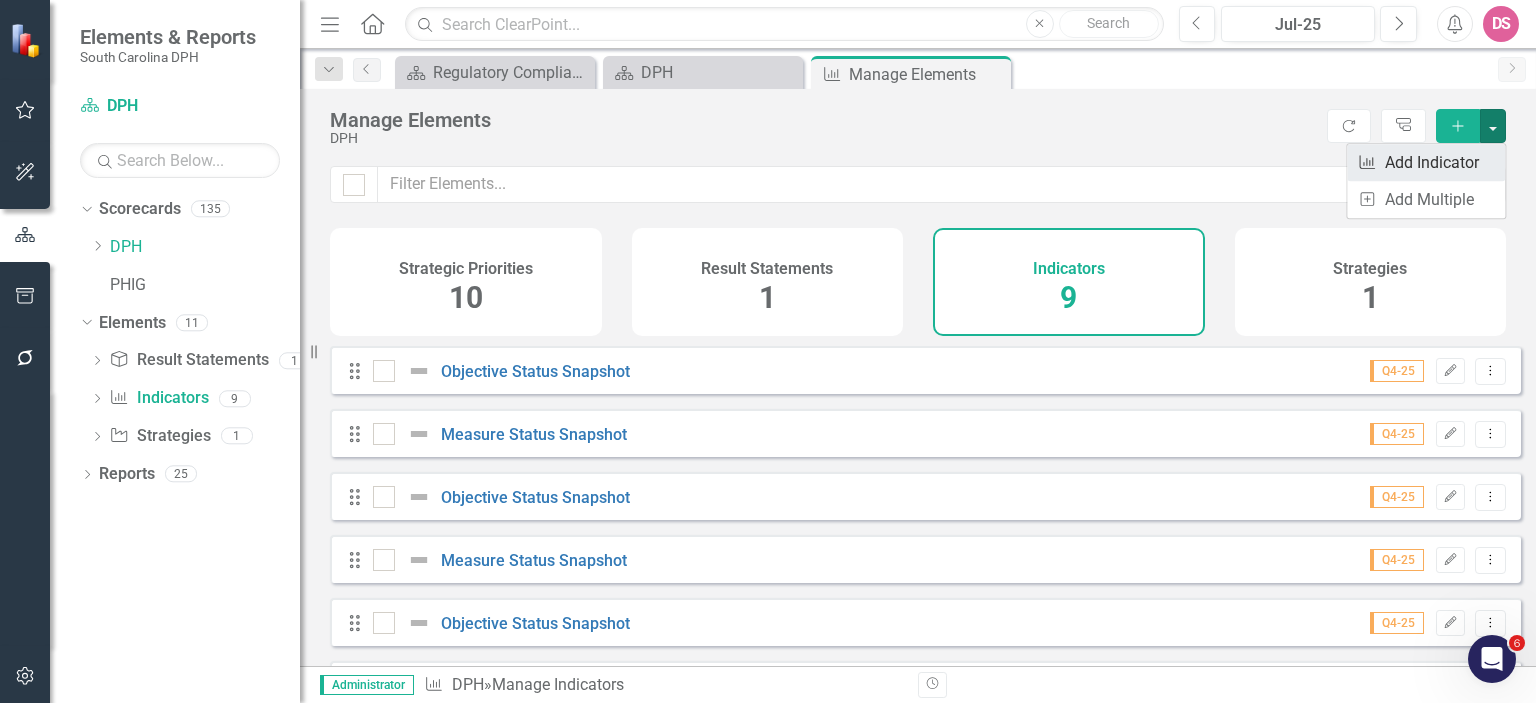 click on "Indicator Add   Indicator" at bounding box center [1426, 162] 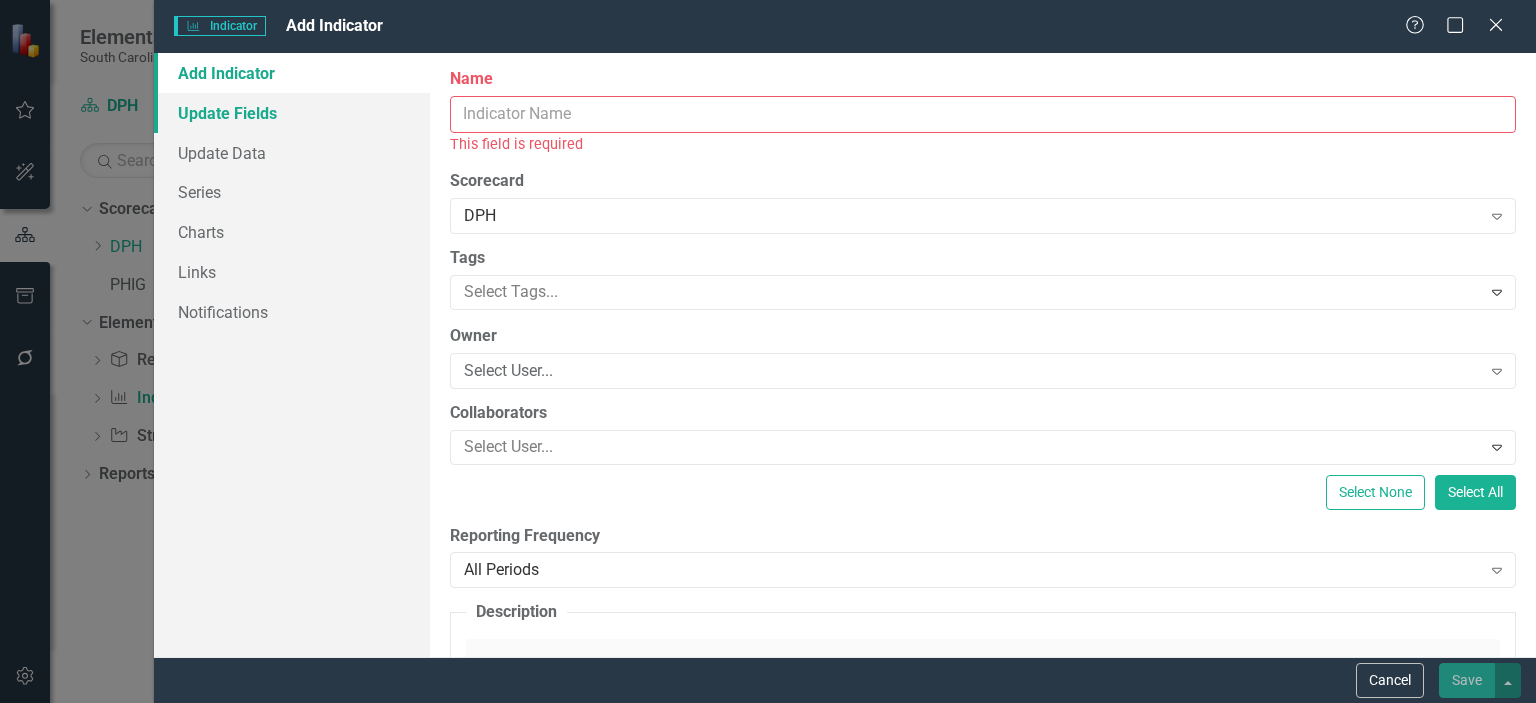 click on "Update Fields" at bounding box center (292, 113) 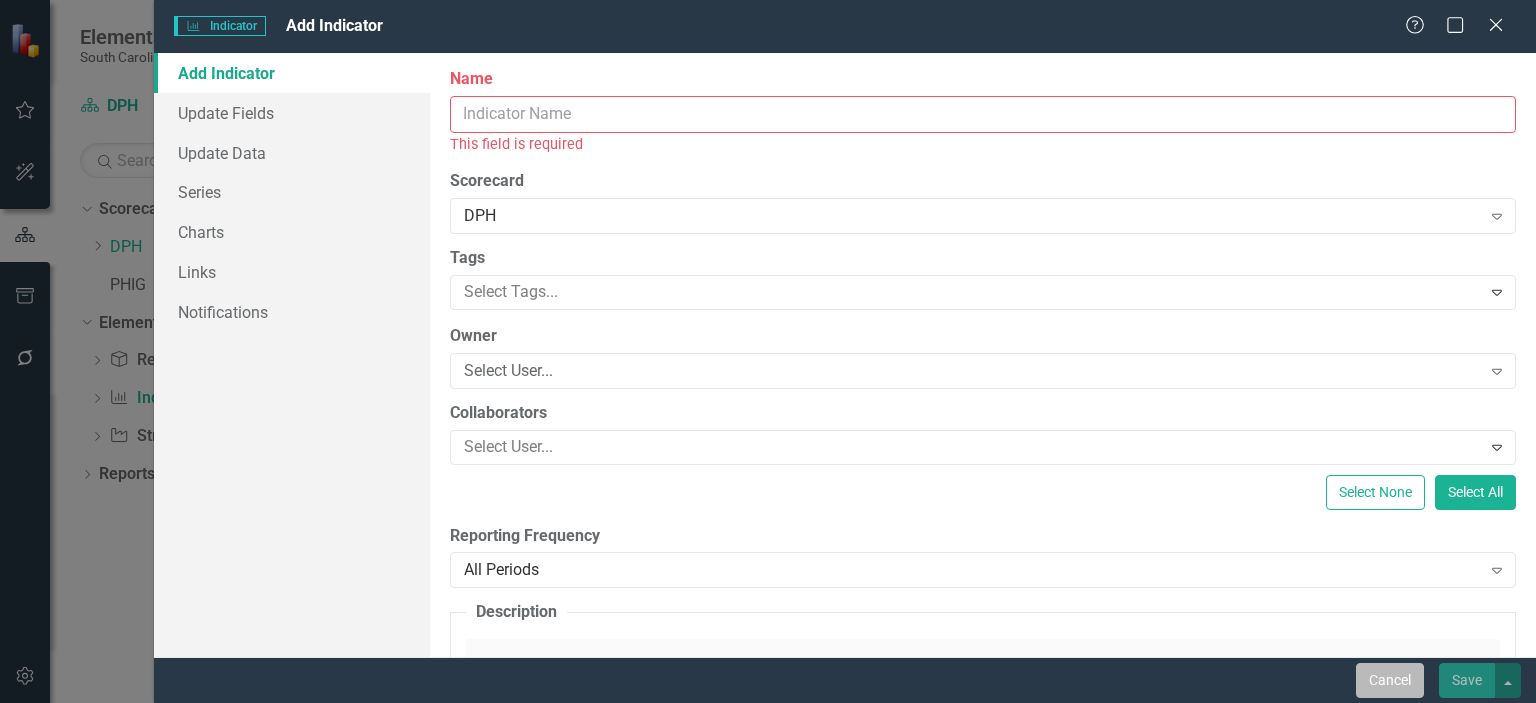 click on "Cancel" at bounding box center [1390, 680] 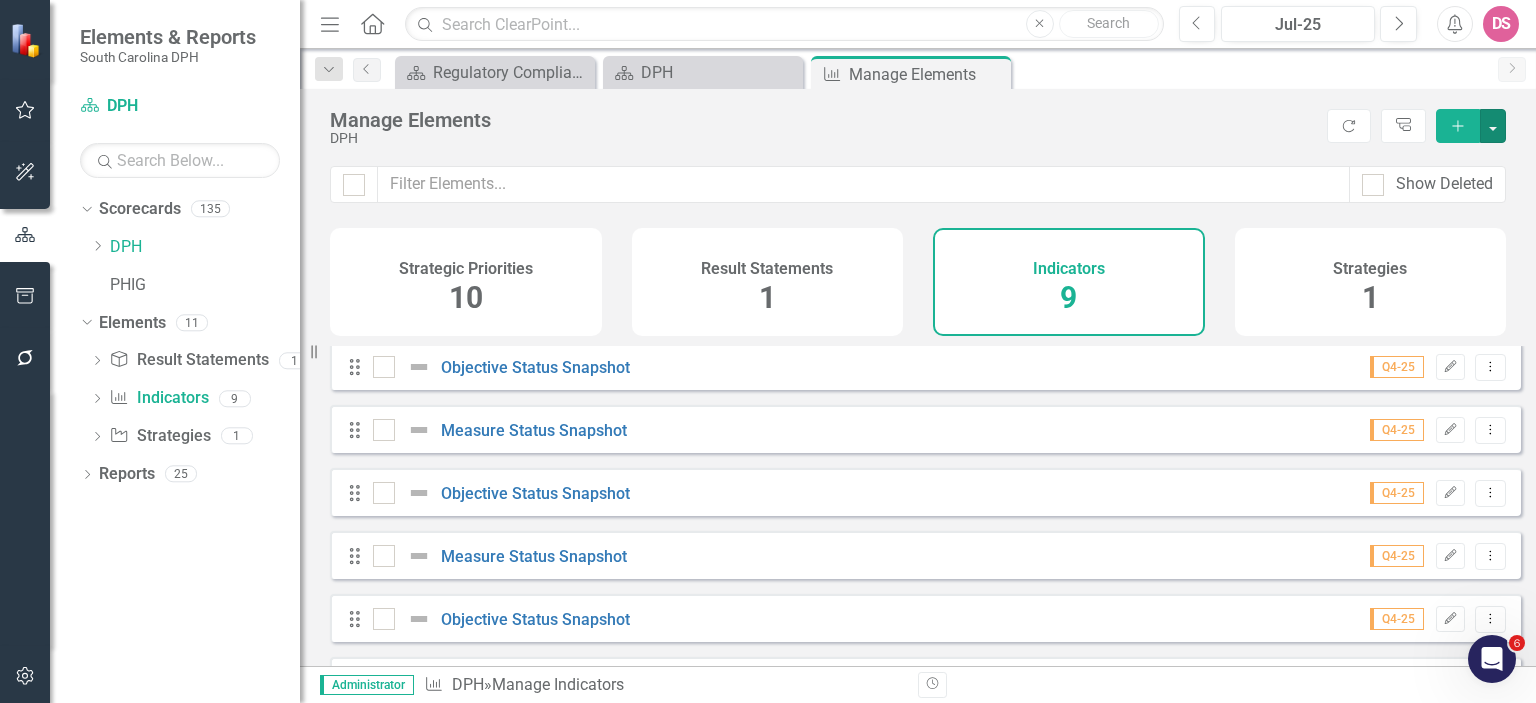 scroll, scrollTop: 260, scrollLeft: 0, axis: vertical 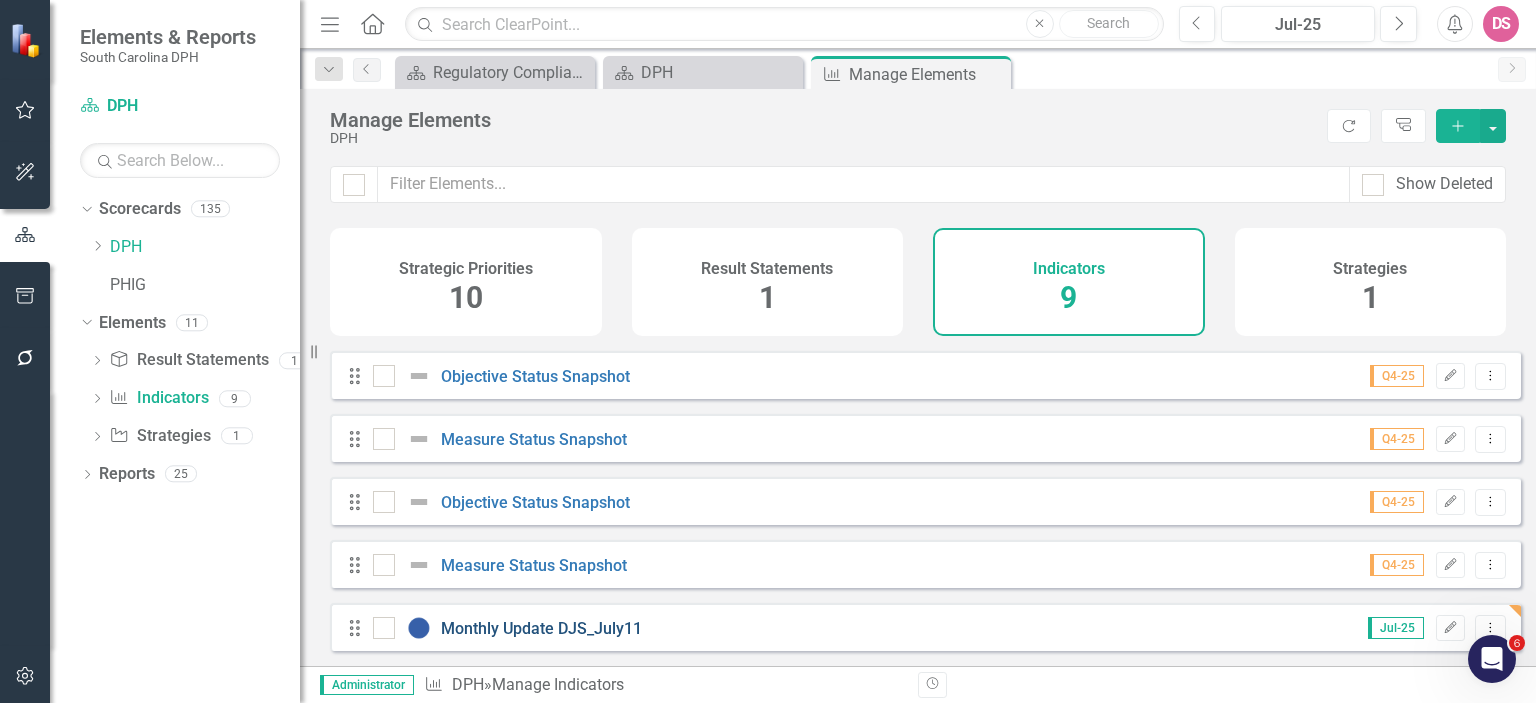 click on "Monthly Update DJS_July11" at bounding box center (541, 628) 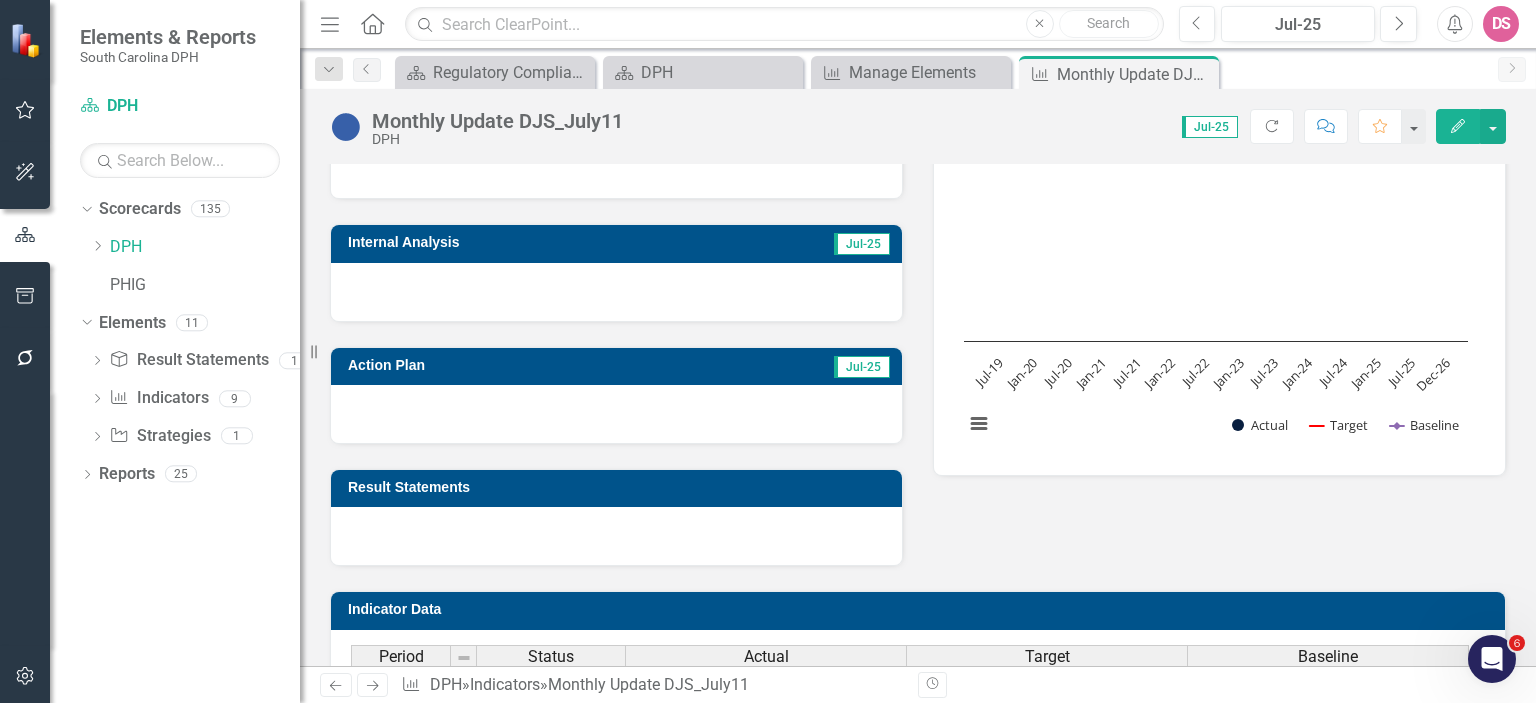 scroll, scrollTop: 0, scrollLeft: 0, axis: both 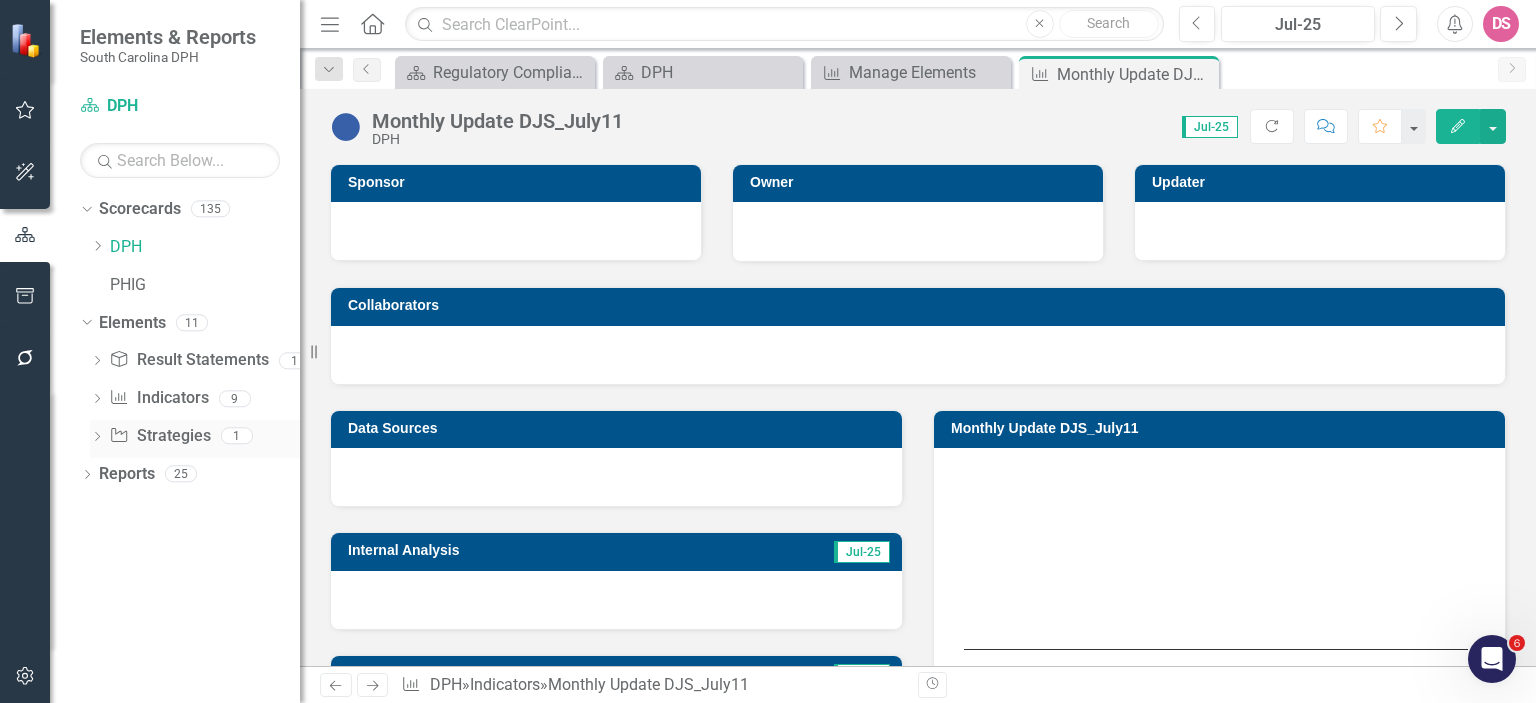 click on "Strategy Strategies" at bounding box center [159, 436] 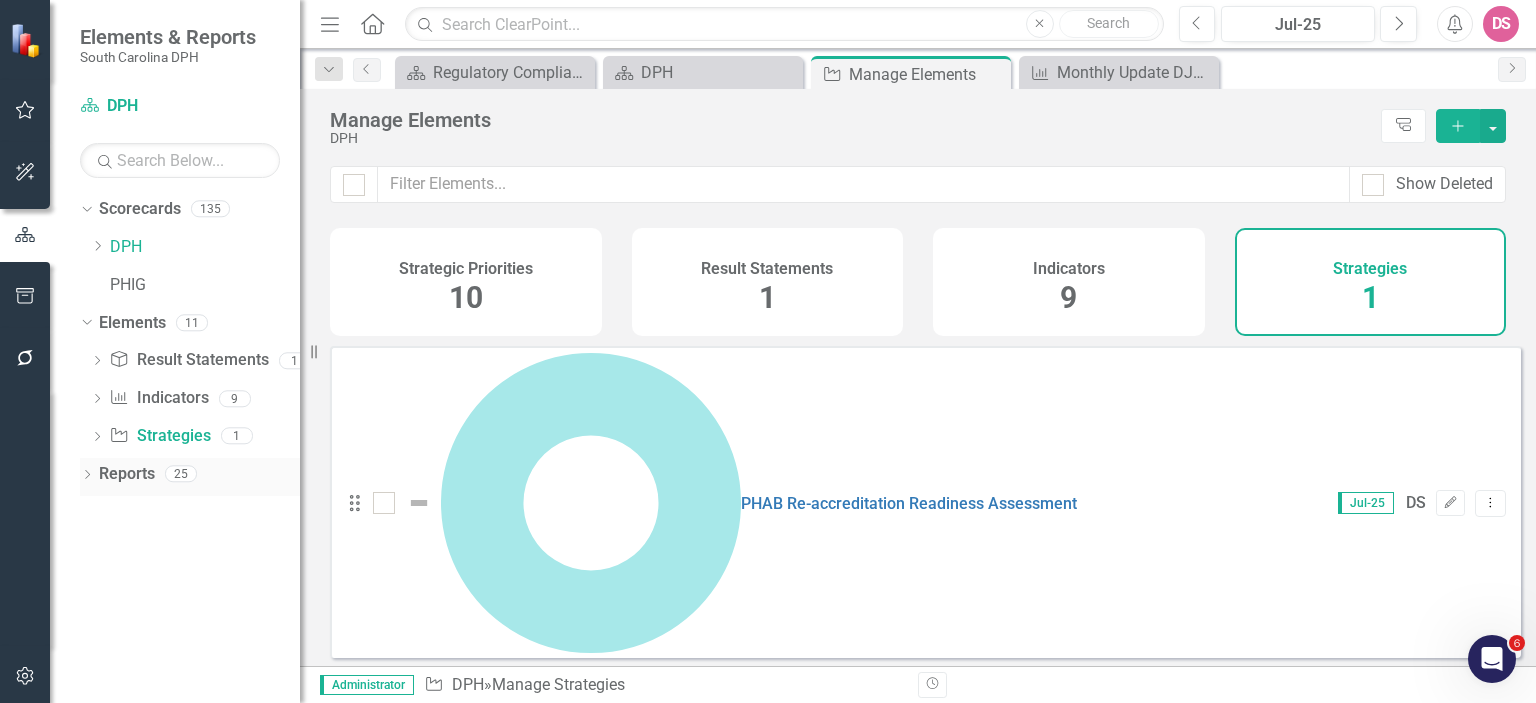 click on "Dropdown" 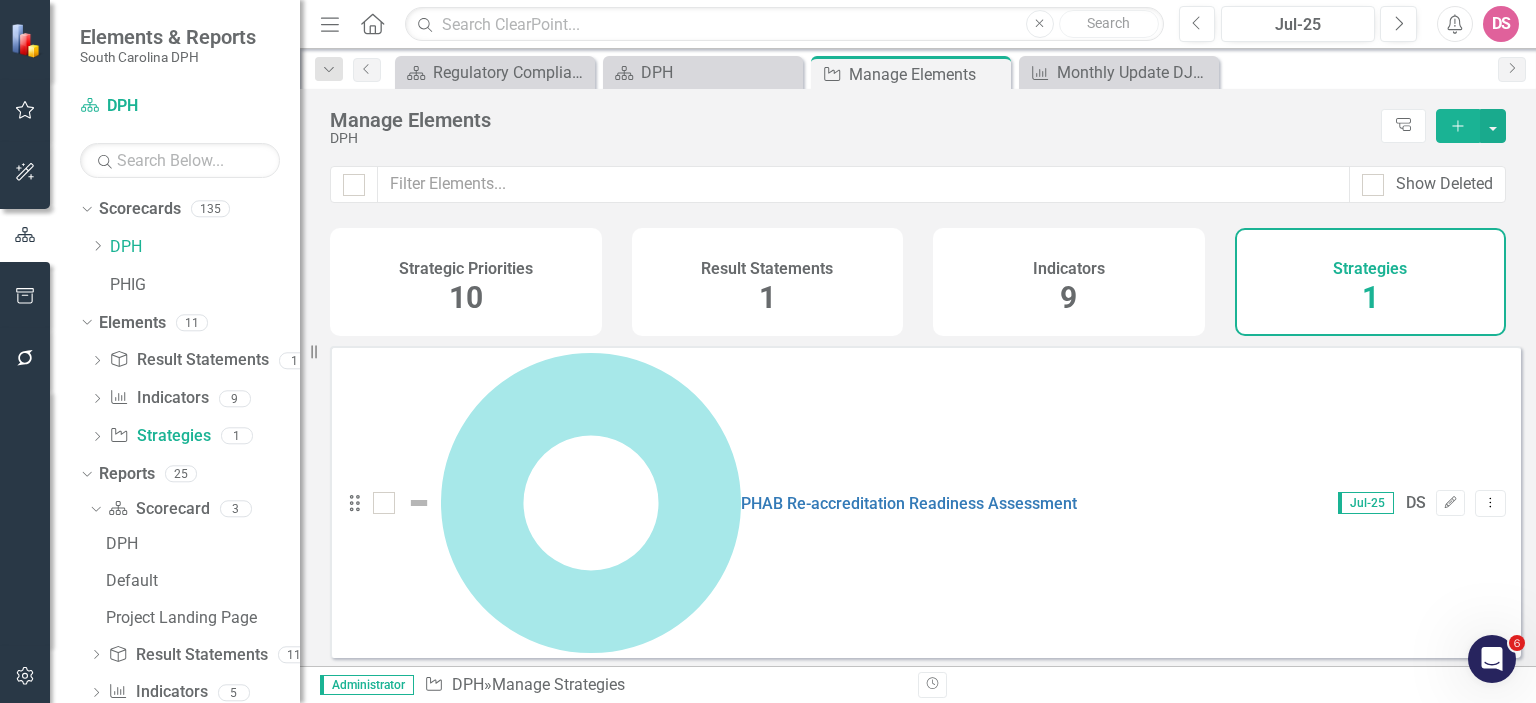 drag, startPoint x: 292, startPoint y: 427, endPoint x: 481, endPoint y: 617, distance: 267.99442 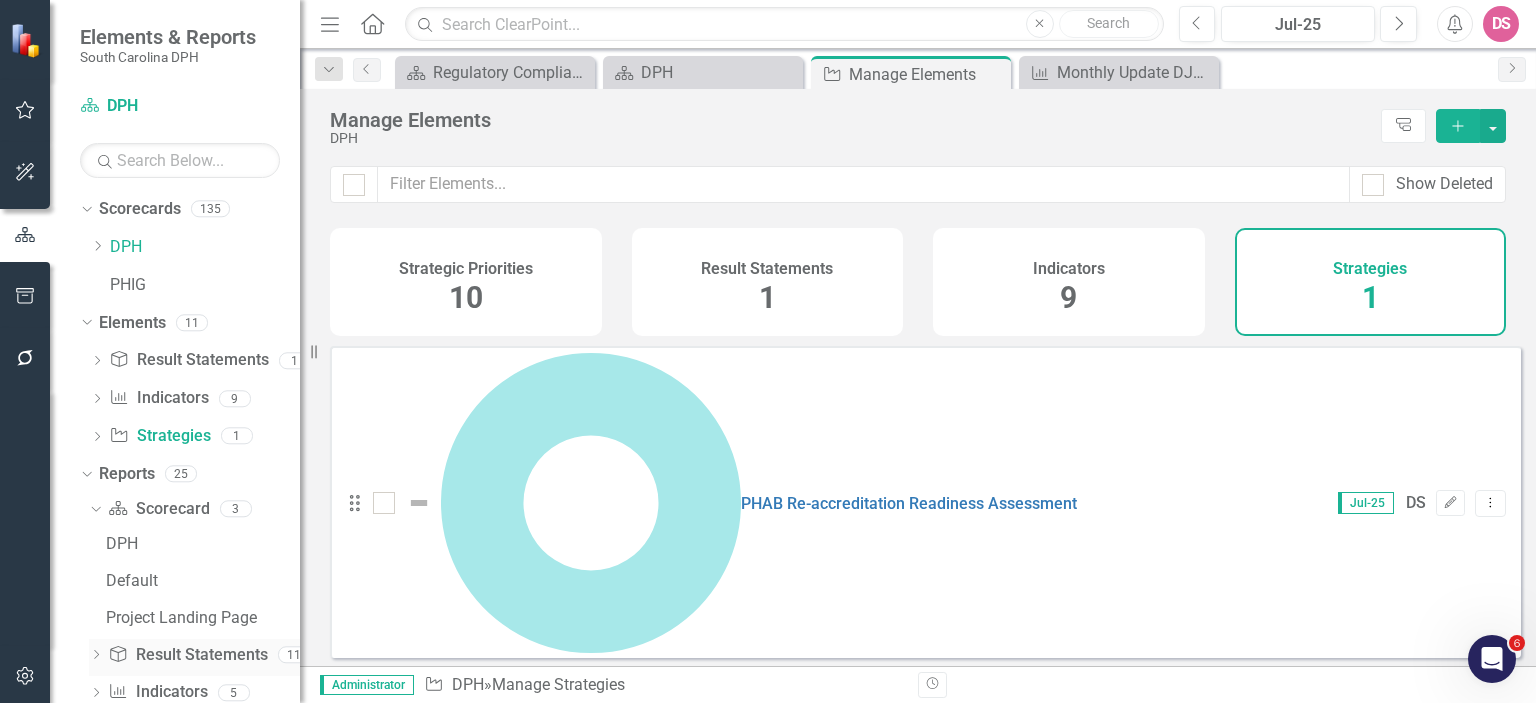 click on "Result Statement Result Statements" at bounding box center [187, 655] 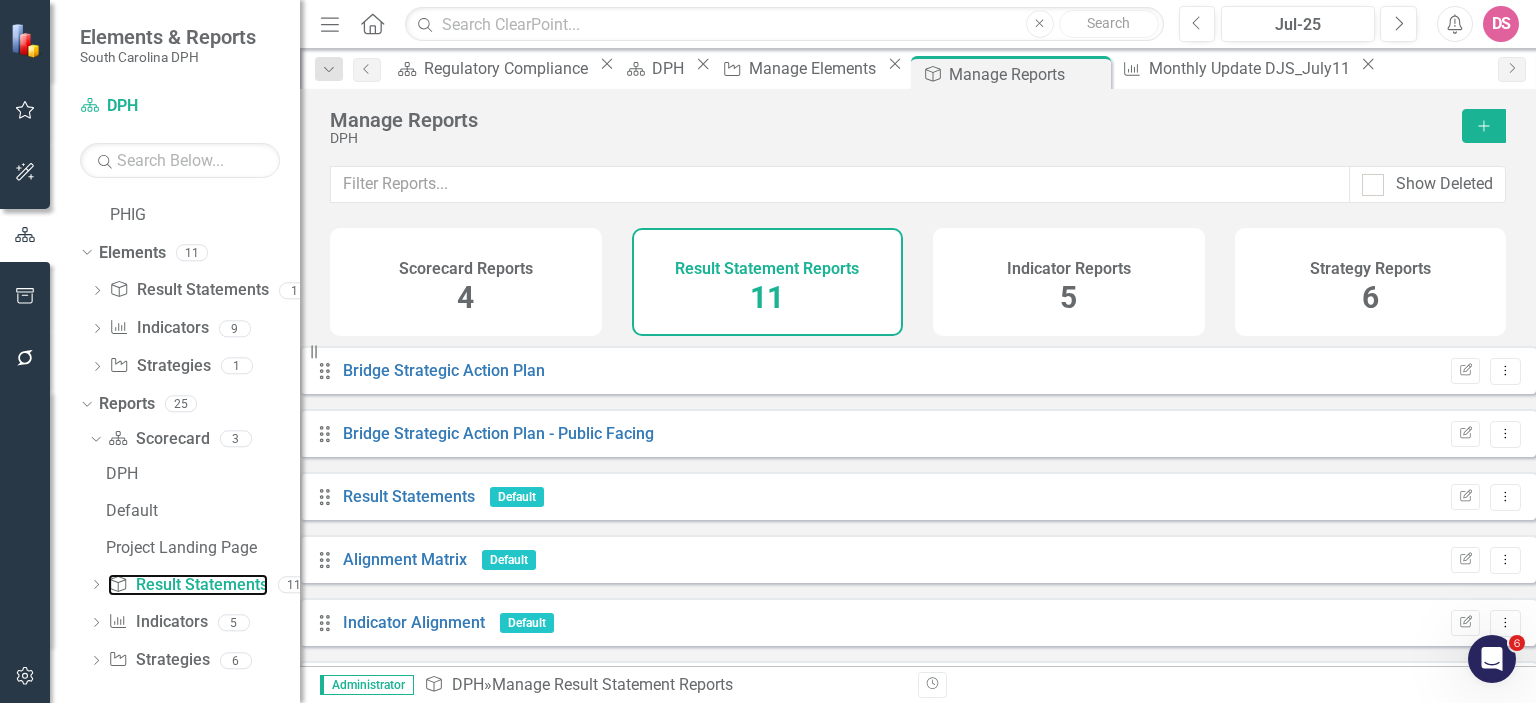scroll, scrollTop: 78, scrollLeft: 0, axis: vertical 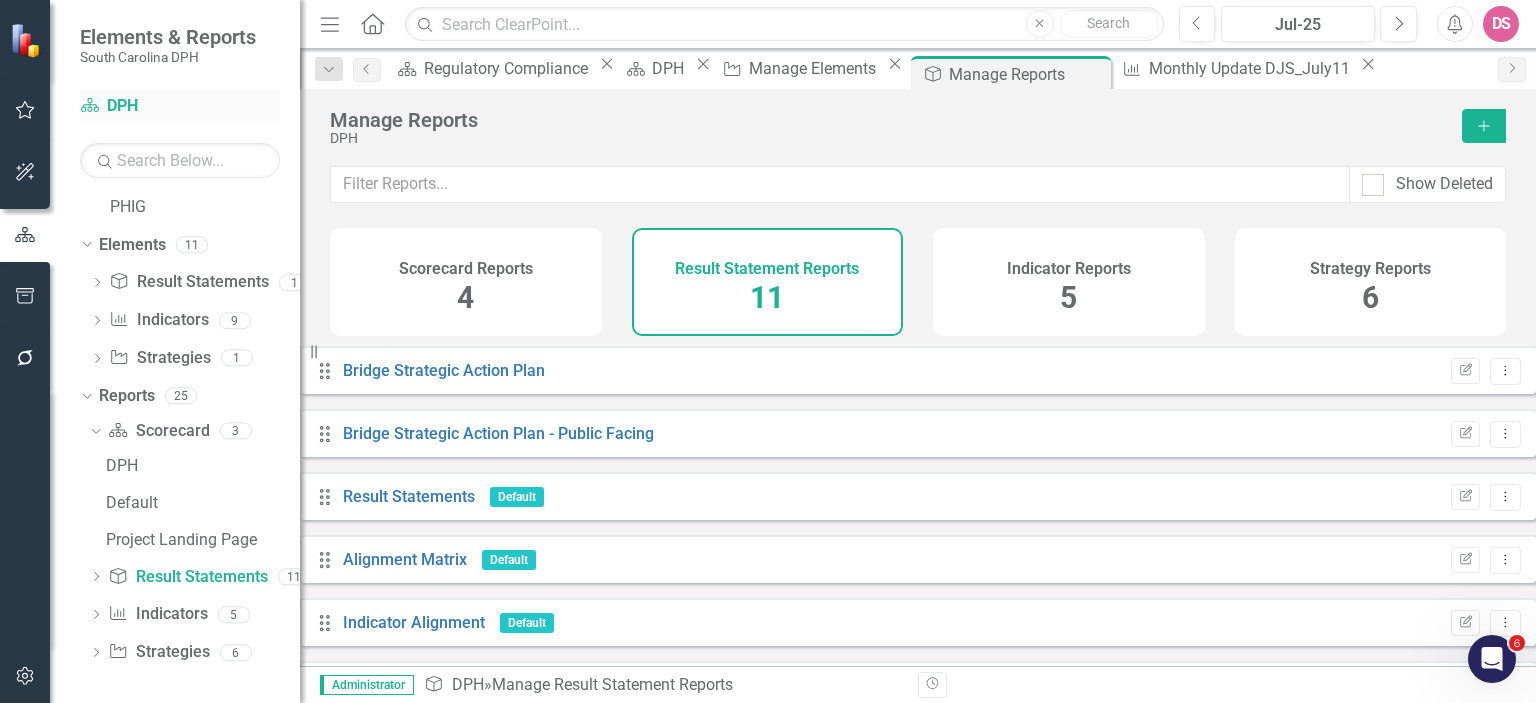 click on "Scorecard DPH" at bounding box center (180, 106) 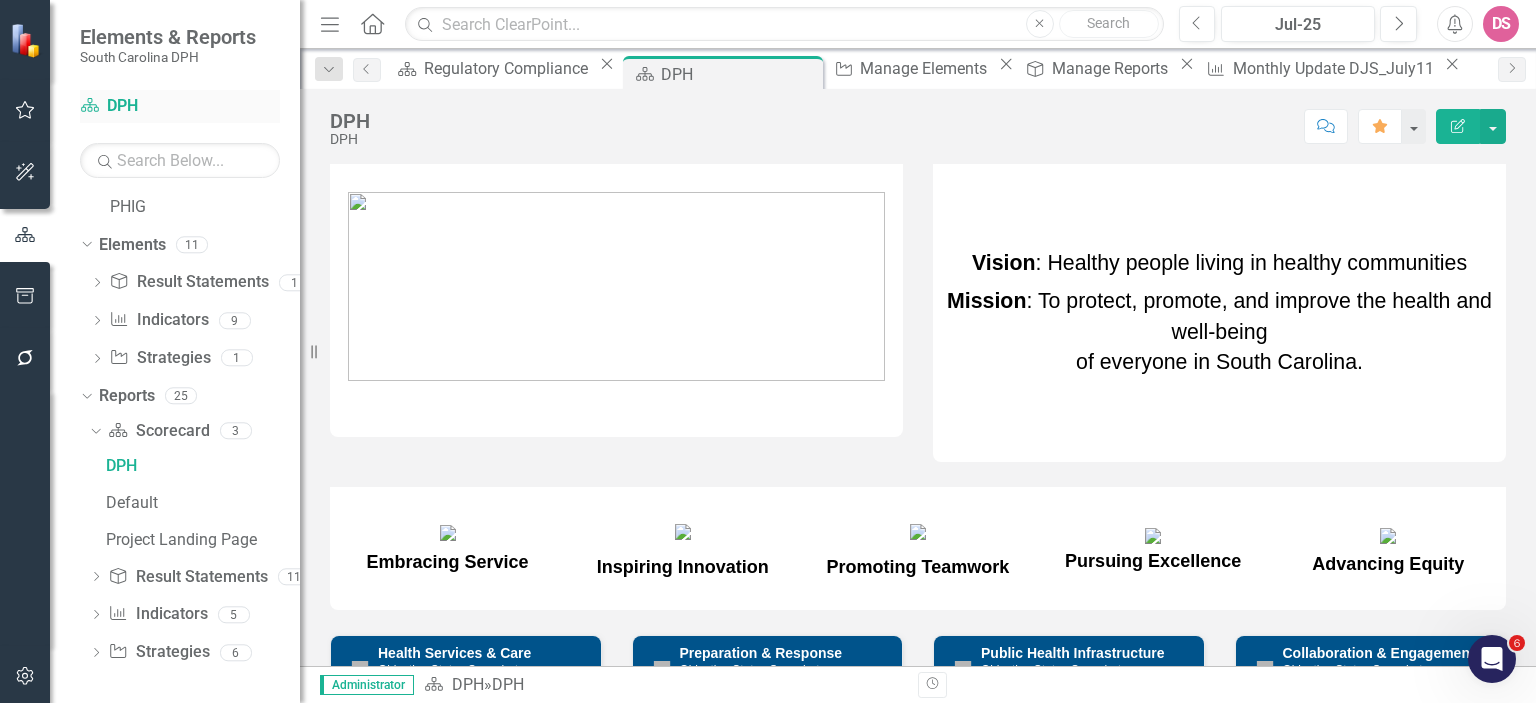 scroll, scrollTop: 0, scrollLeft: 0, axis: both 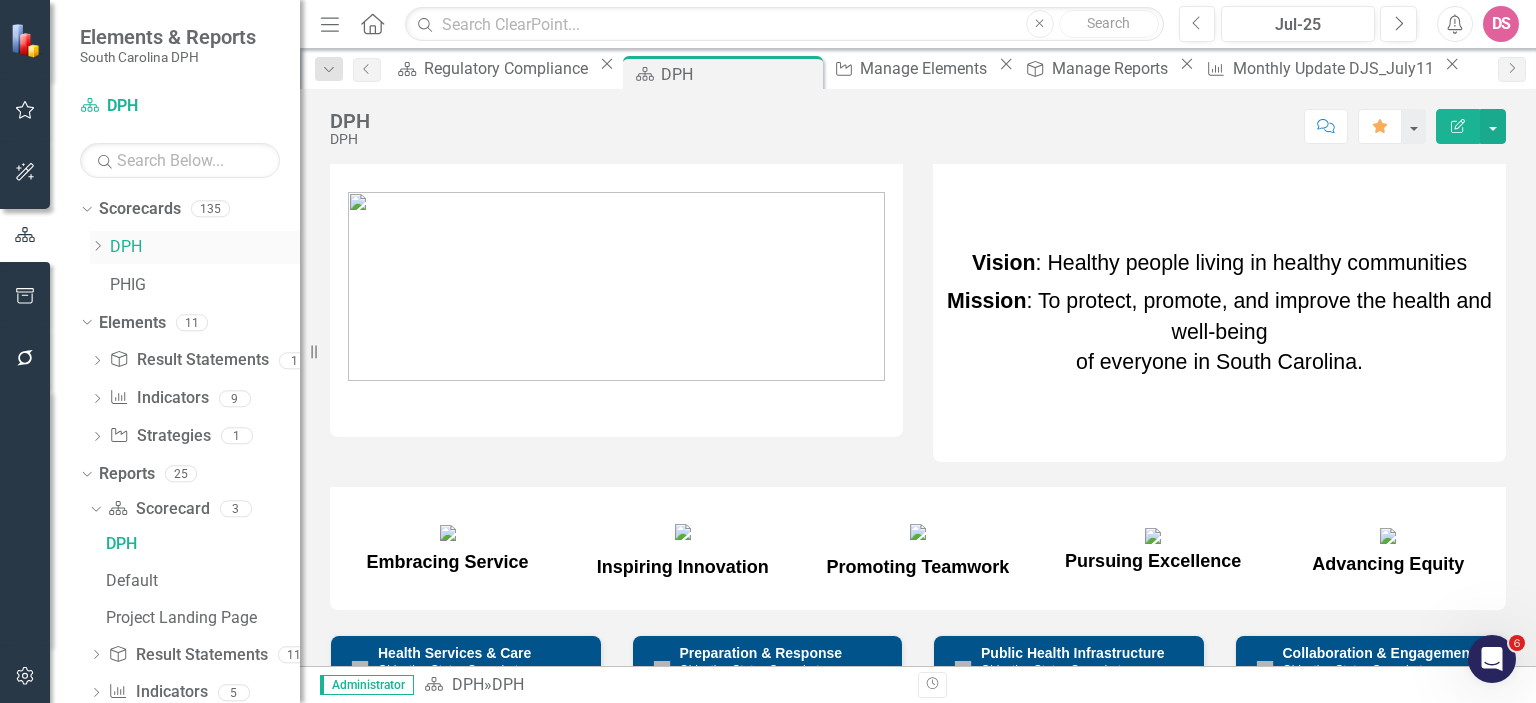 click on "Dropdown" 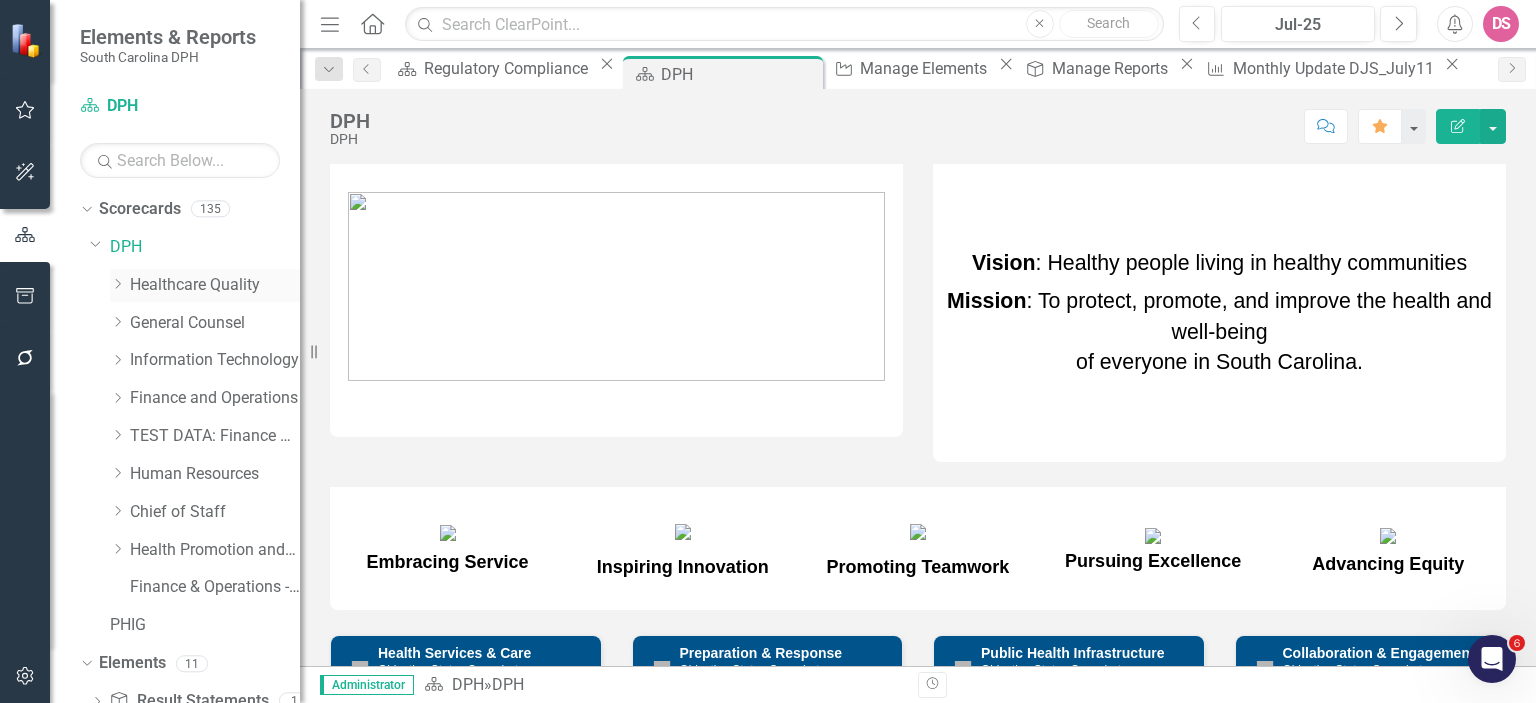 click on "Healthcare Quality" at bounding box center (215, 285) 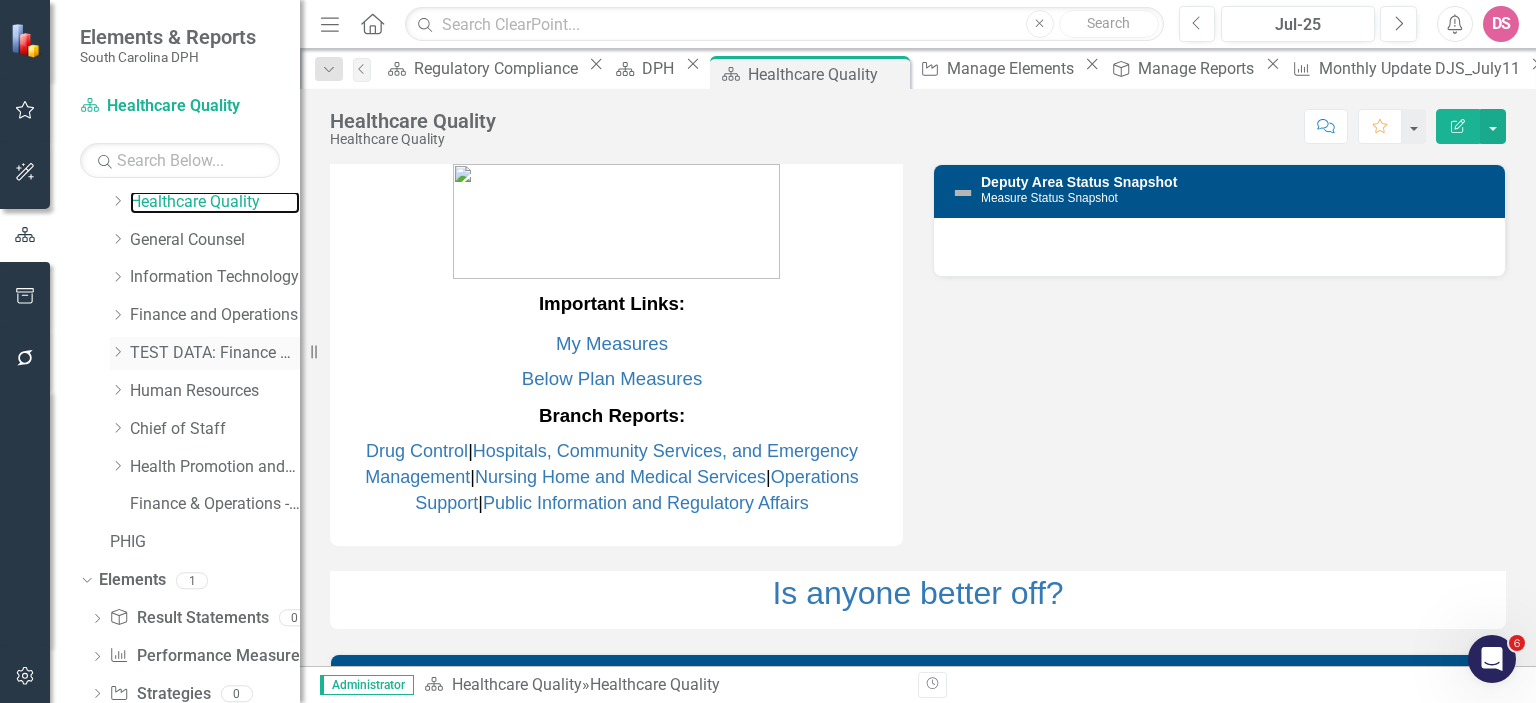 scroll, scrollTop: 196, scrollLeft: 0, axis: vertical 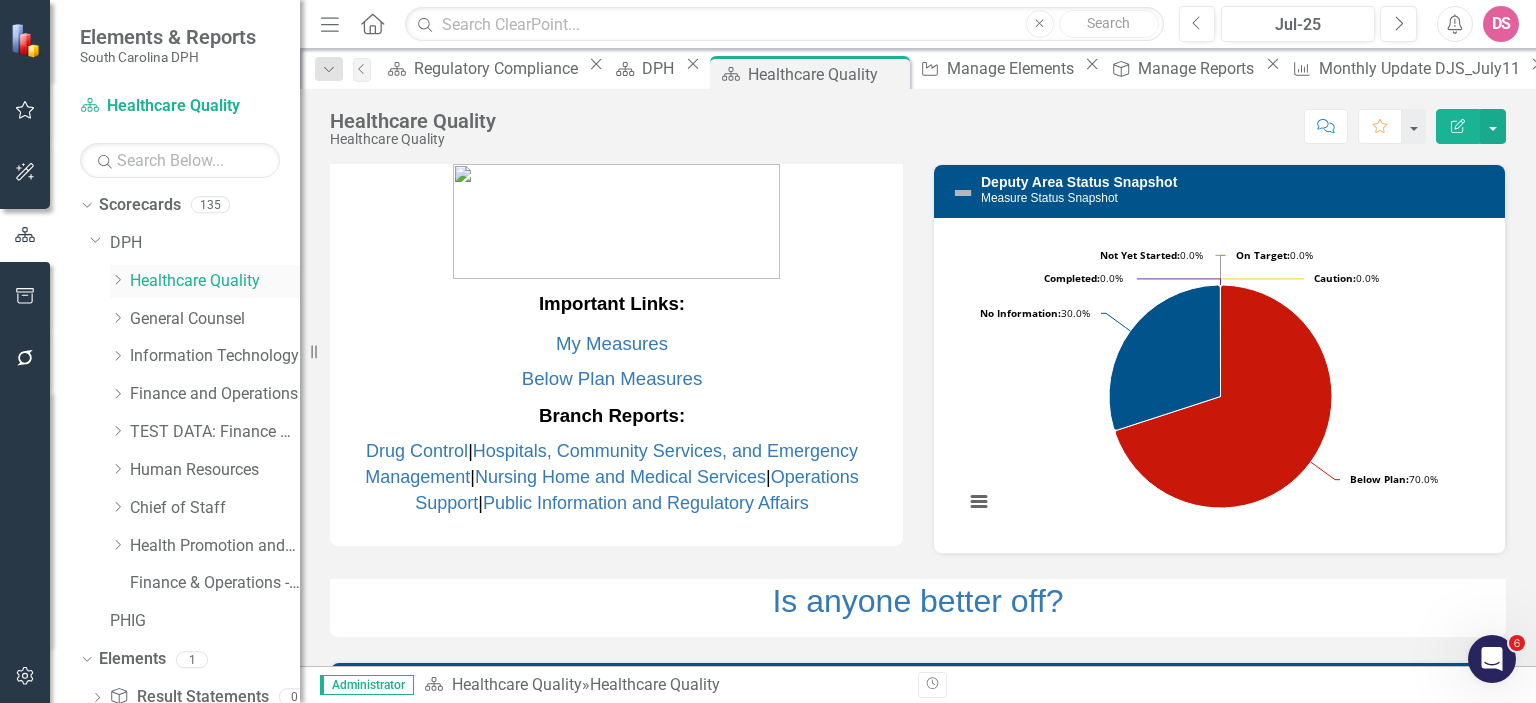 click on "Dropdown" 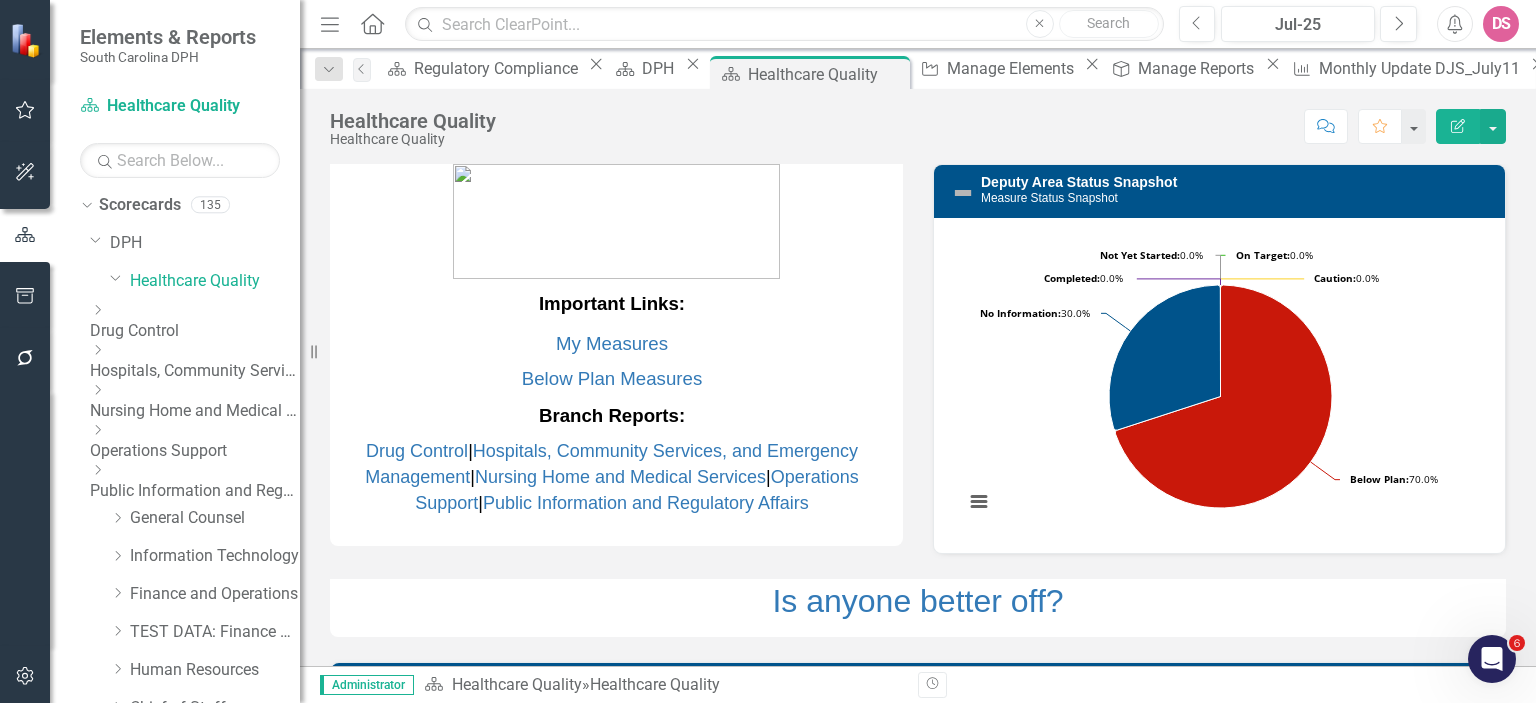 click on "Drug Control" at bounding box center (195, 331) 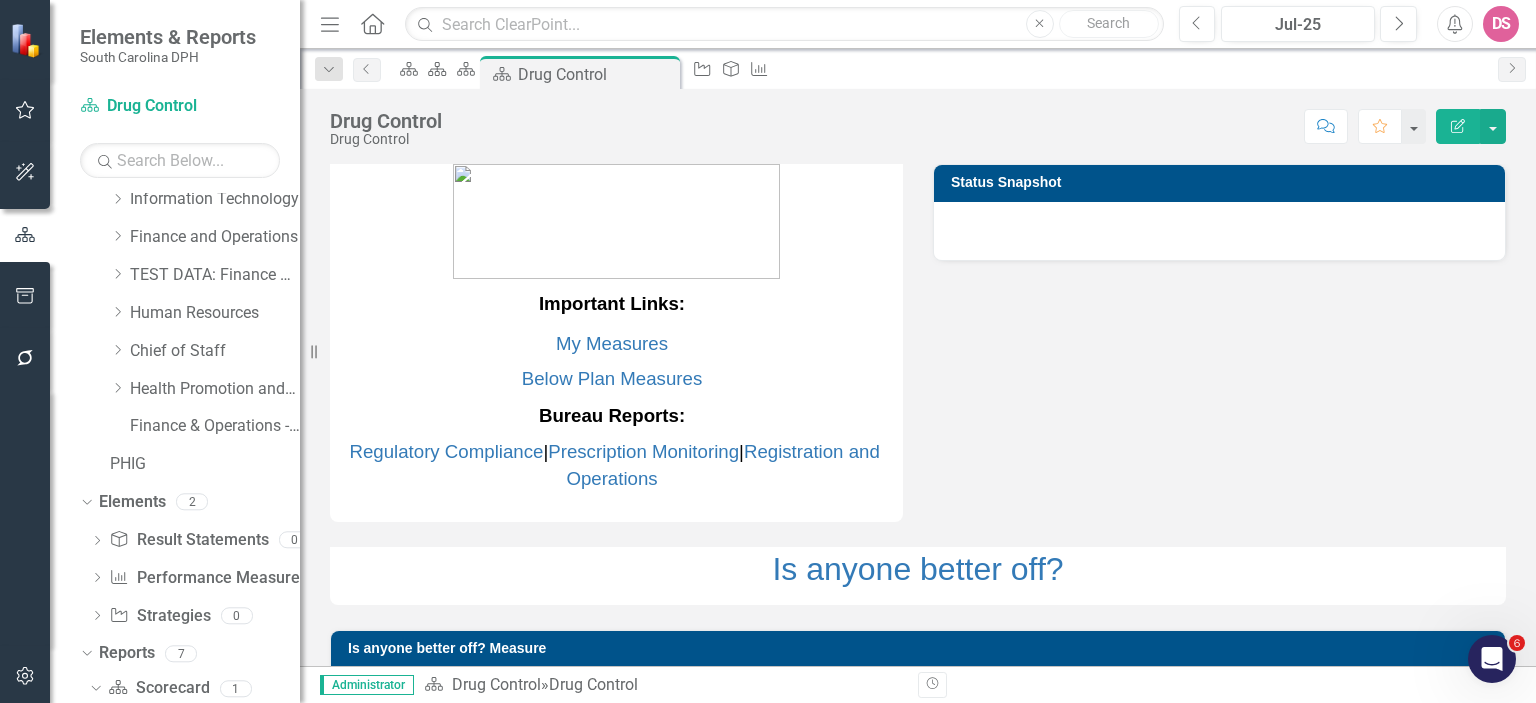 scroll, scrollTop: 385, scrollLeft: 0, axis: vertical 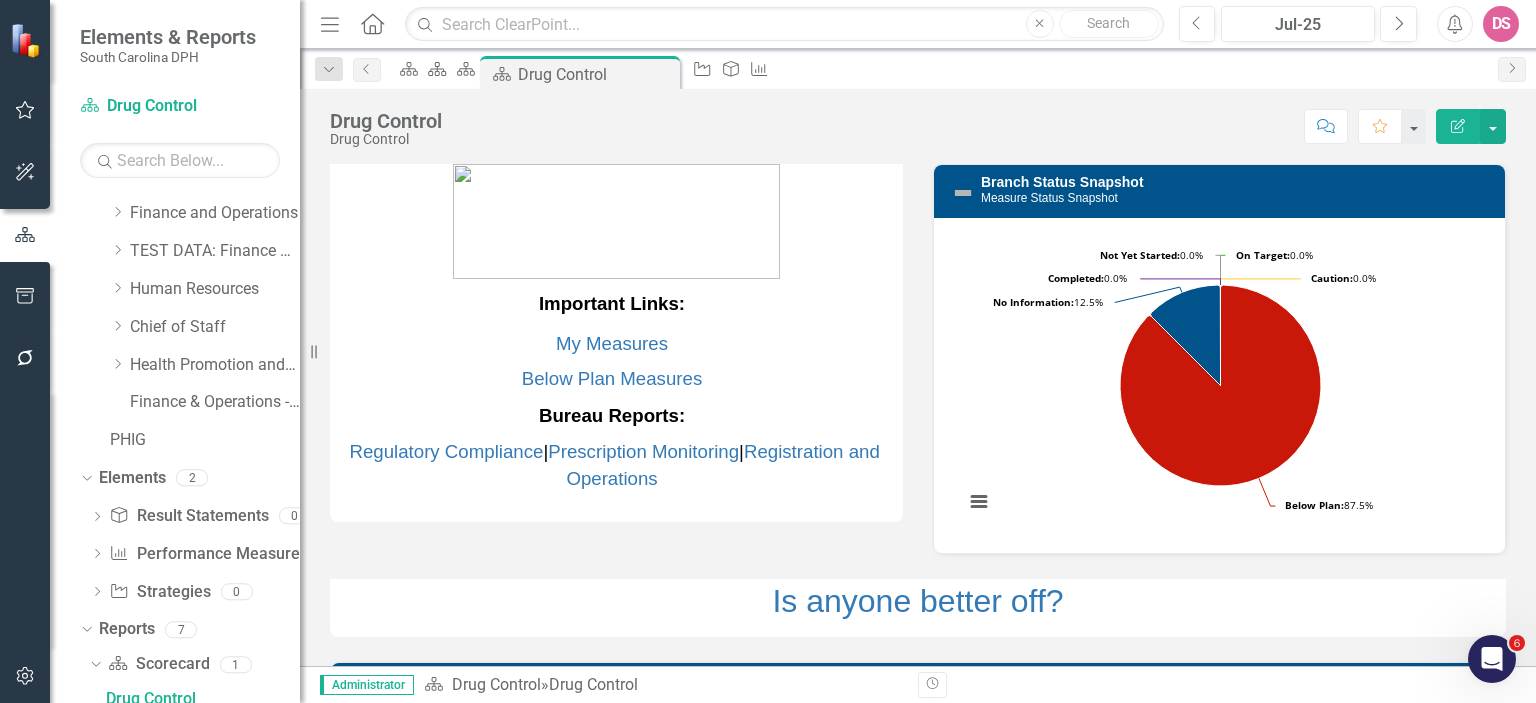 click on "Home" 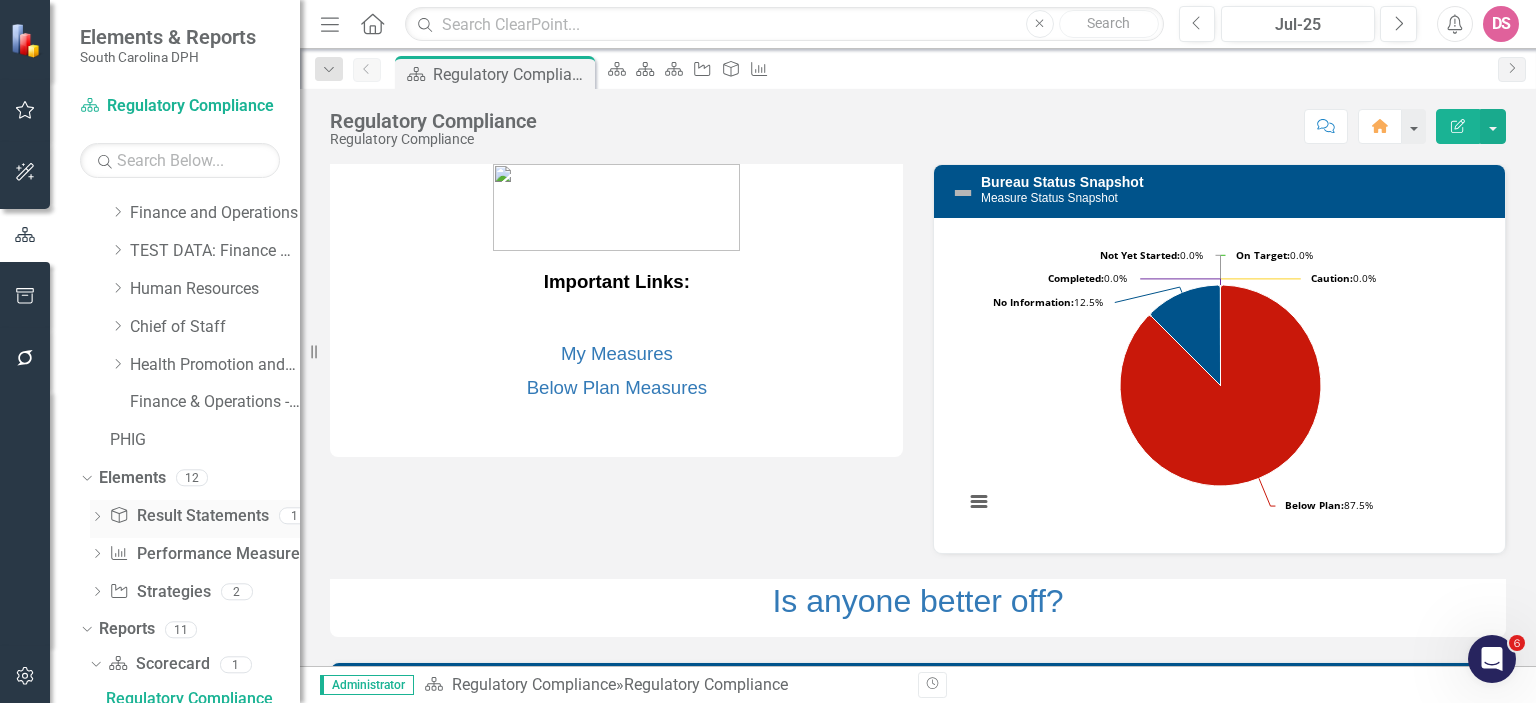 click on "Result Statement Result Statements" at bounding box center (188, 516) 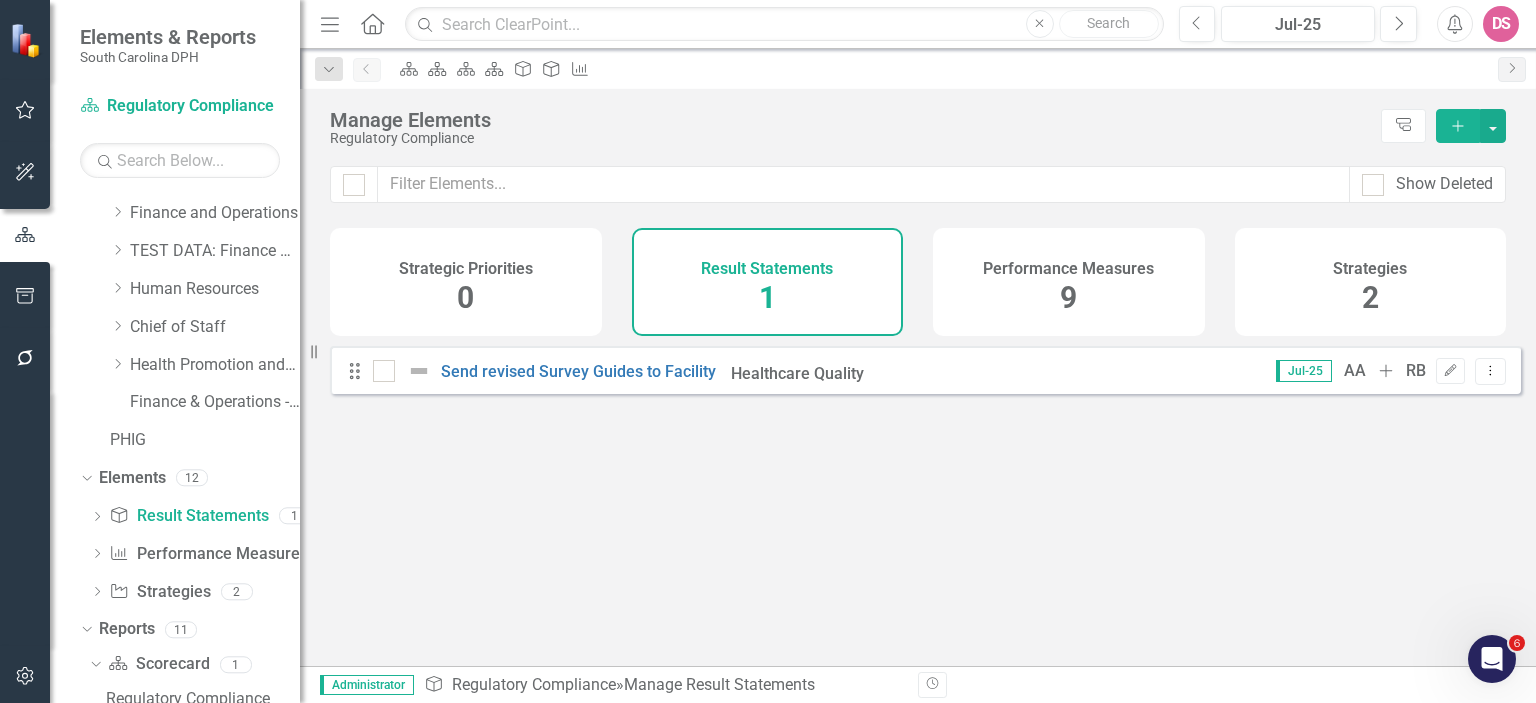 click 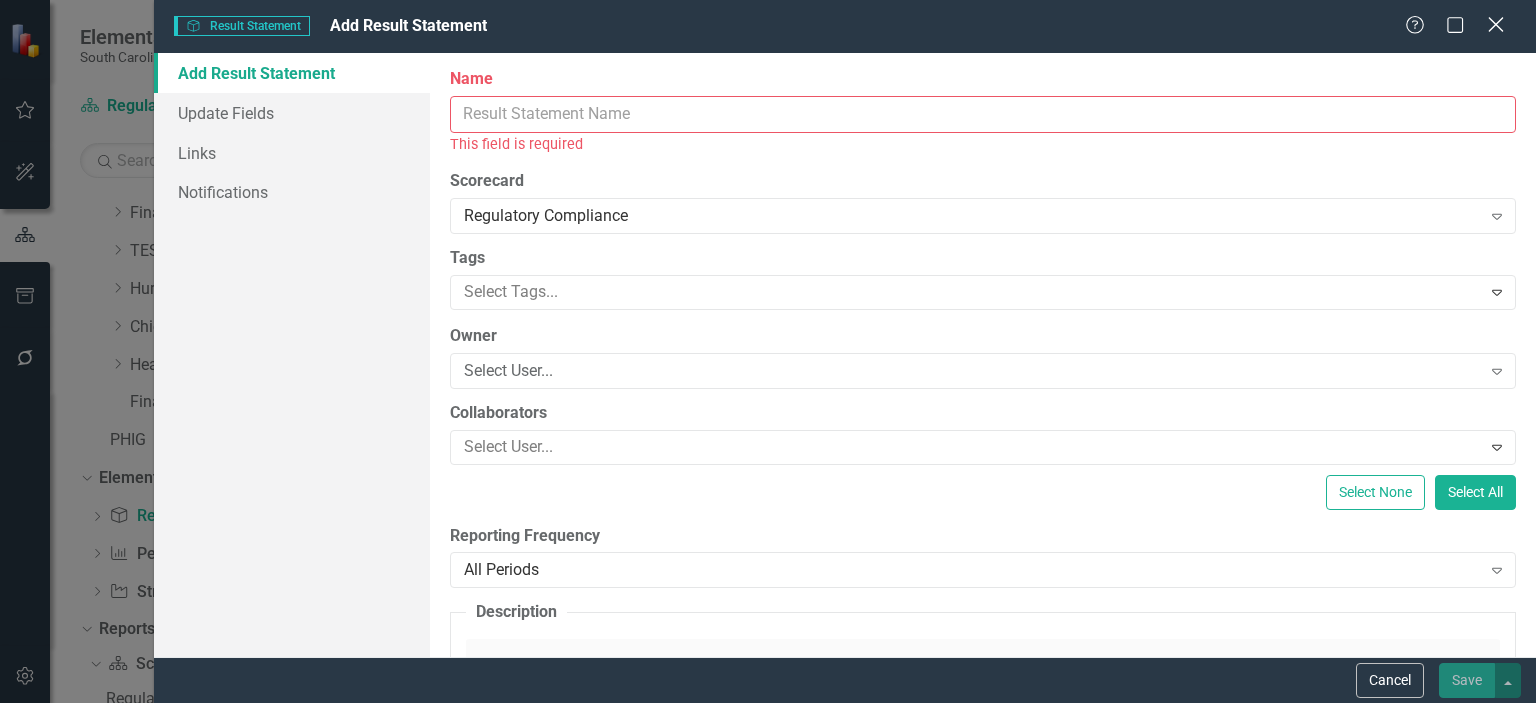 click on "Close" 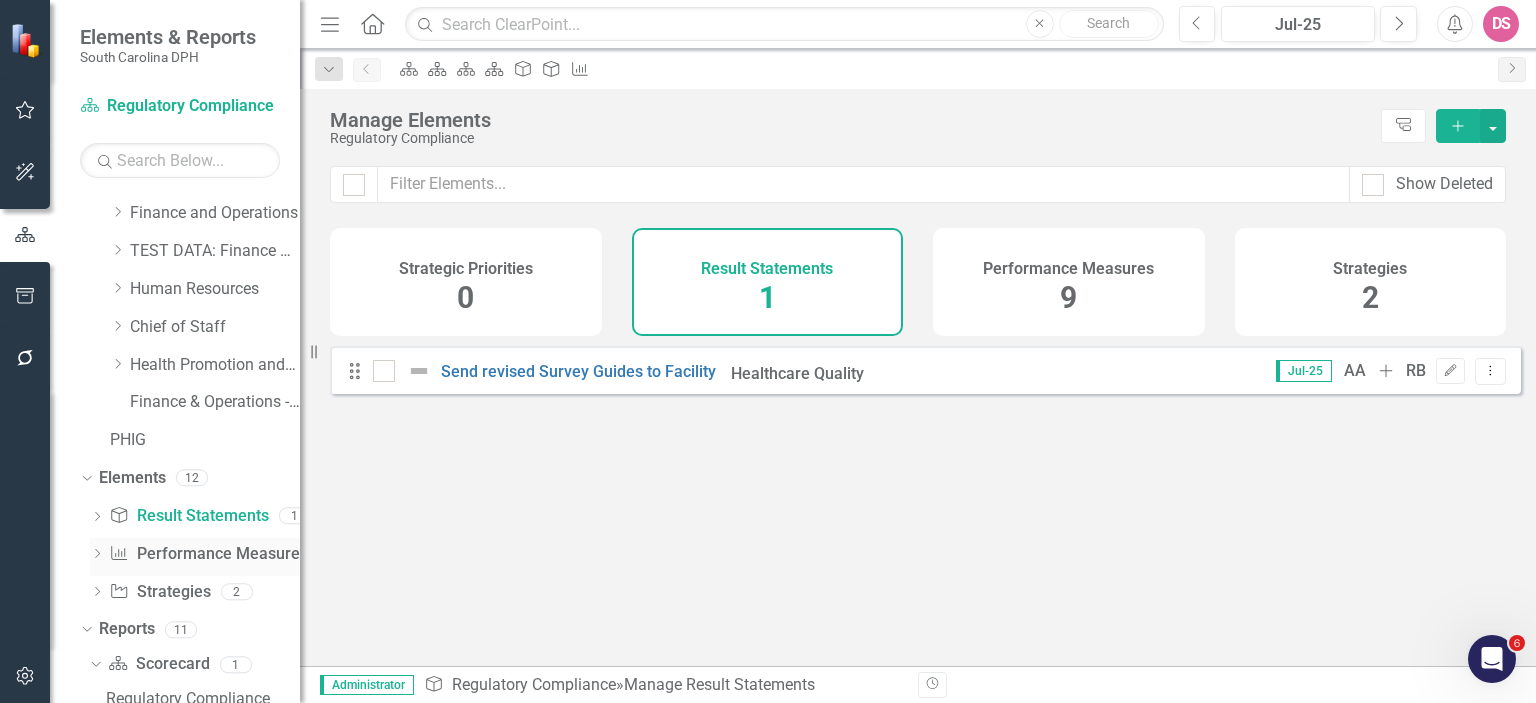 click on "Performance Measure Performance Measures" at bounding box center [208, 554] 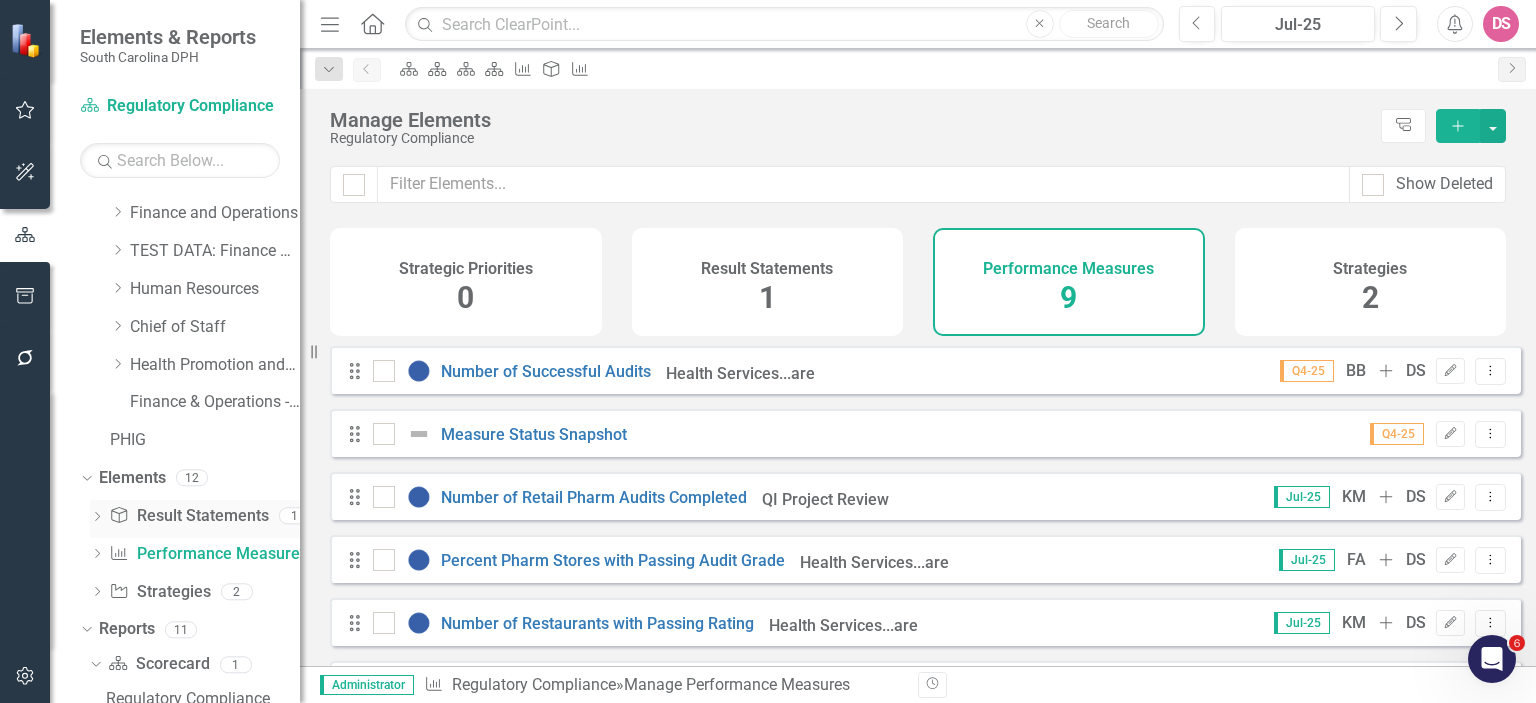 click on "Result Statement Result Statements" at bounding box center [188, 516] 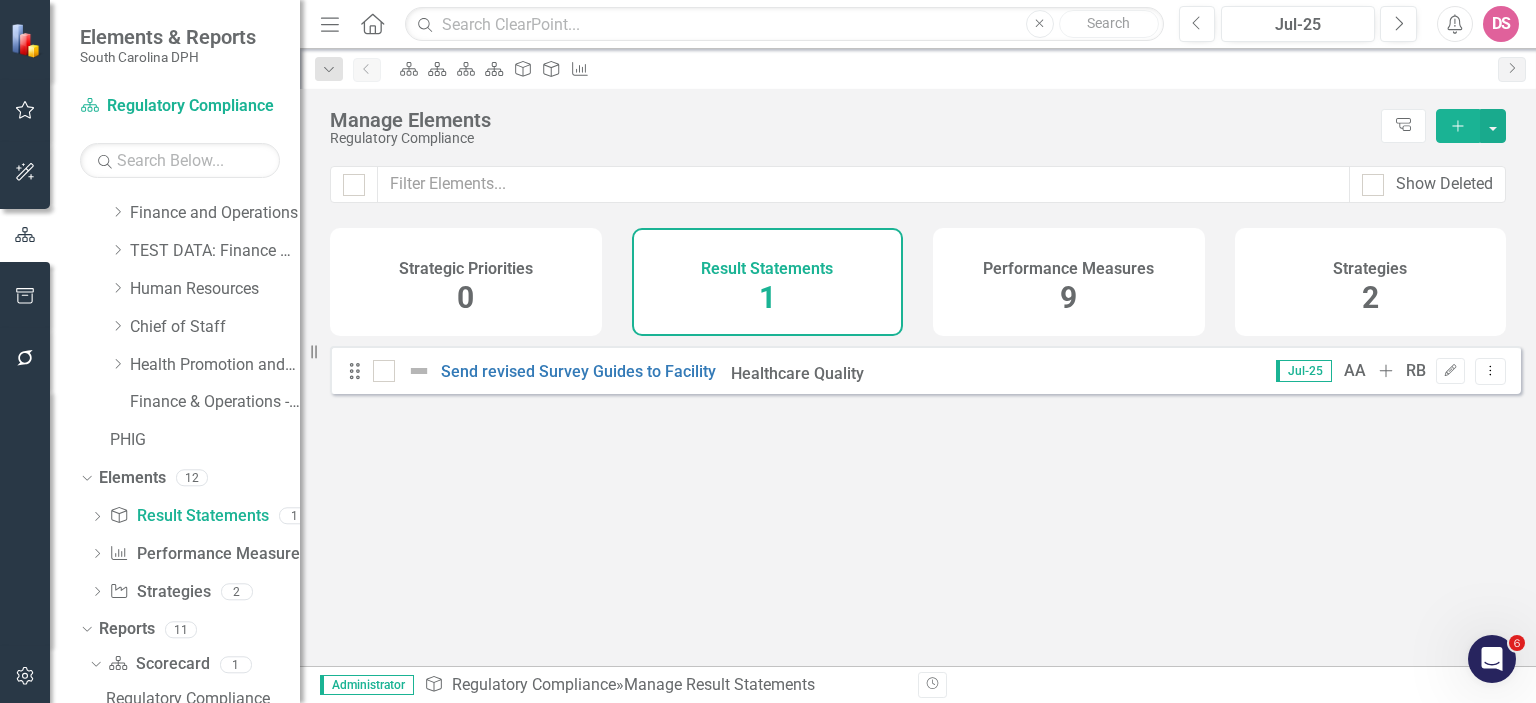 click 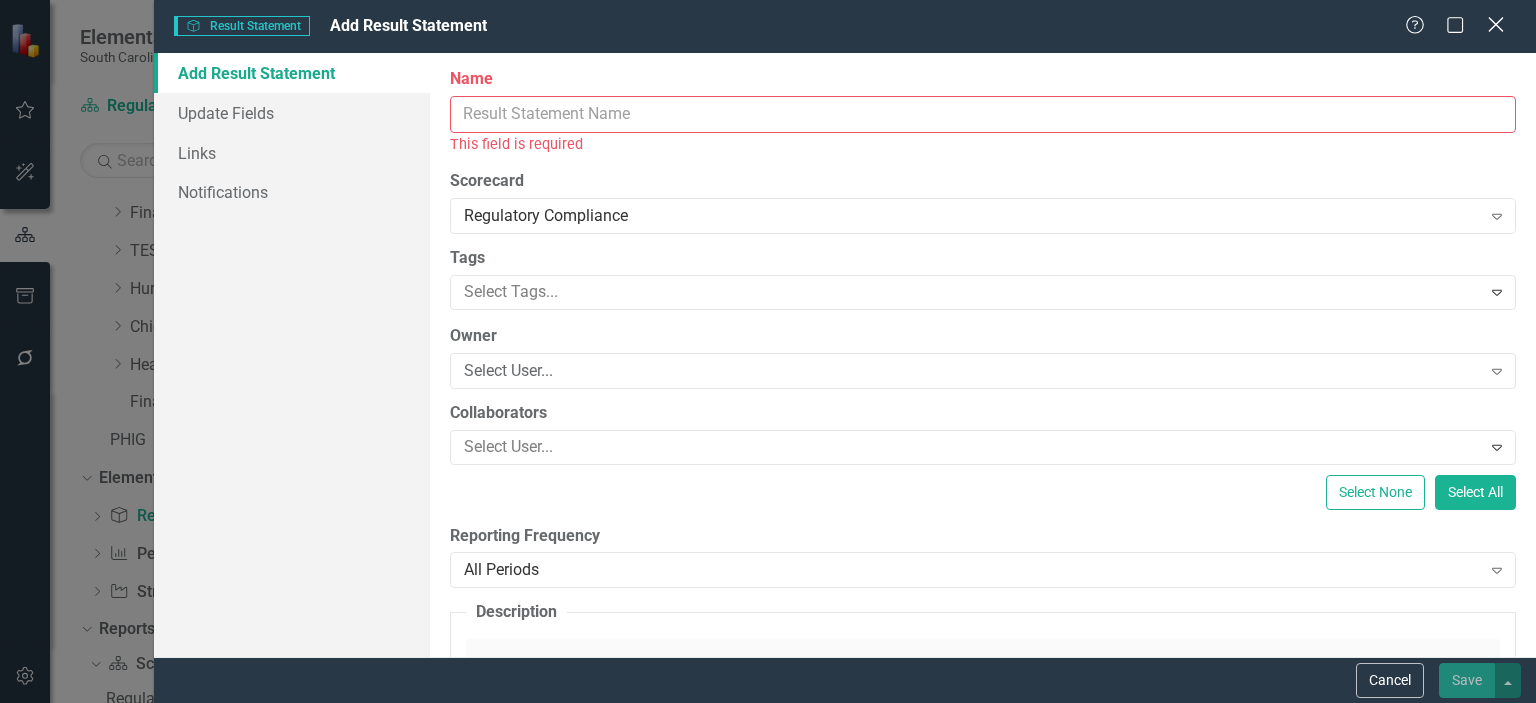 click 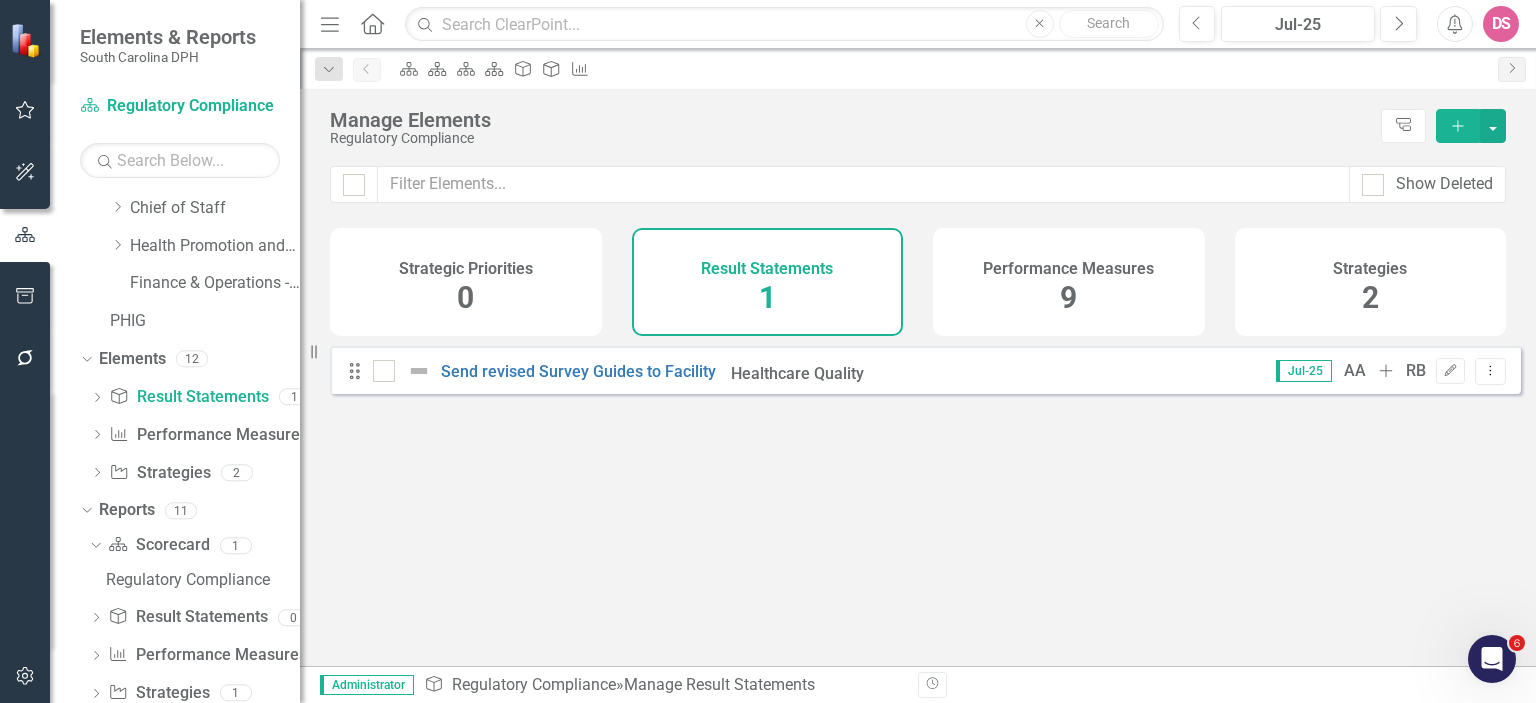 scroll, scrollTop: 534, scrollLeft: 0, axis: vertical 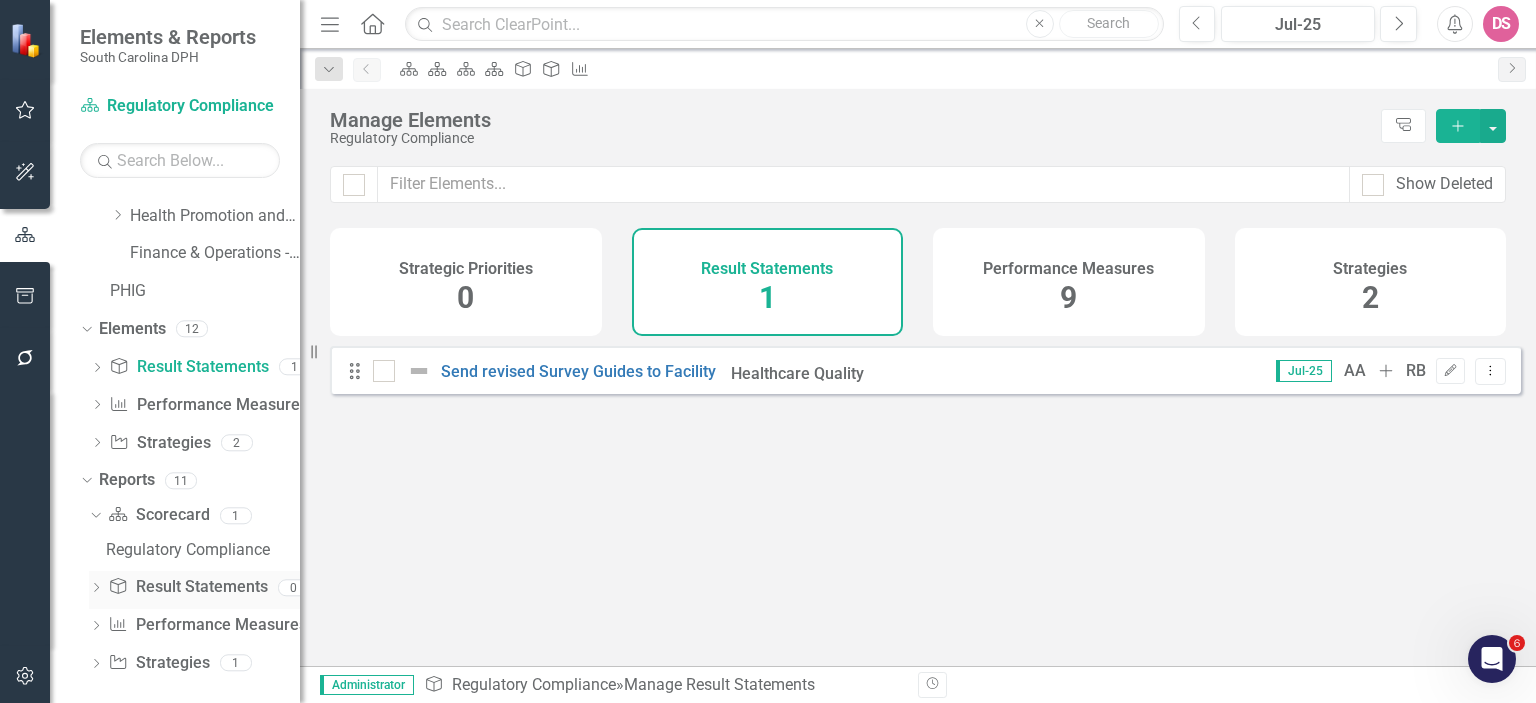 click on "Result Statement Result Statements" at bounding box center (187, 587) 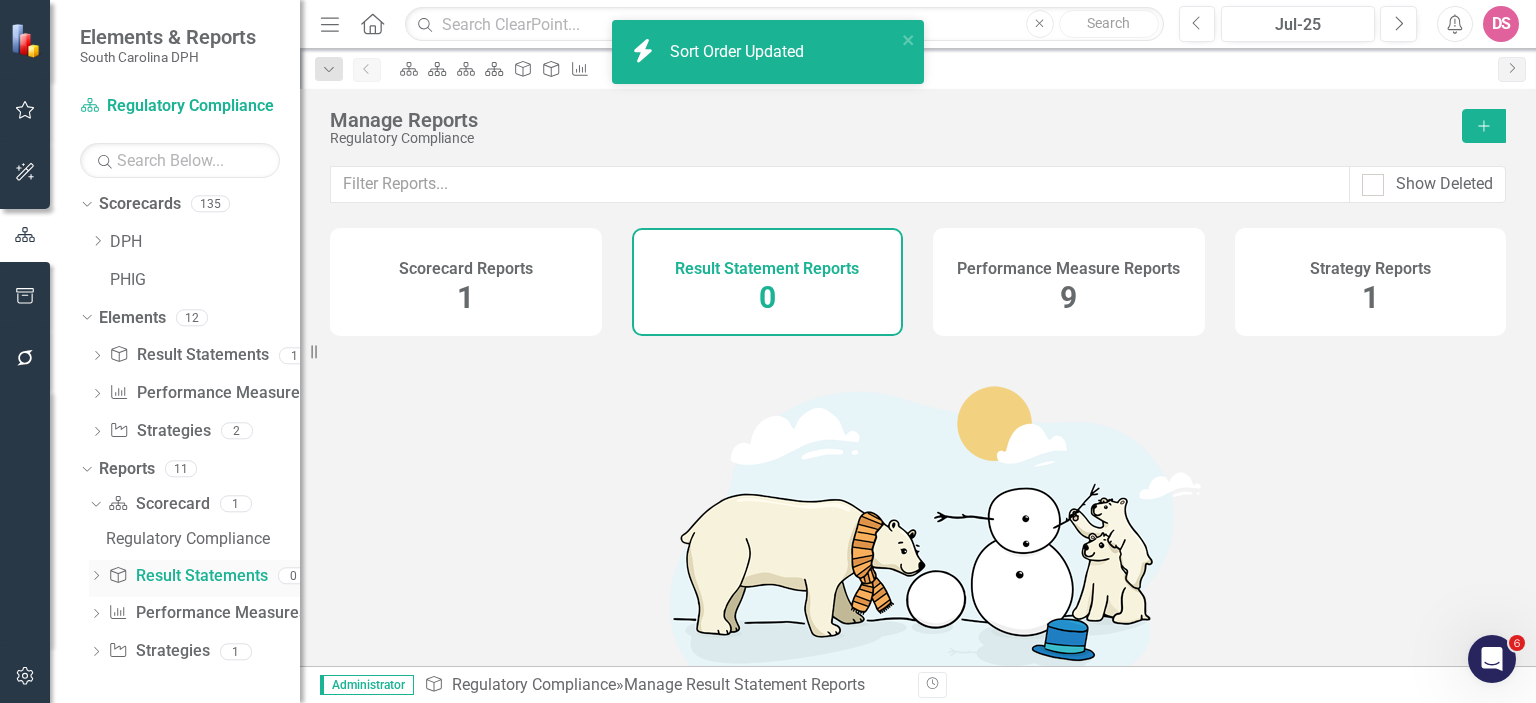 scroll, scrollTop: 4, scrollLeft: 0, axis: vertical 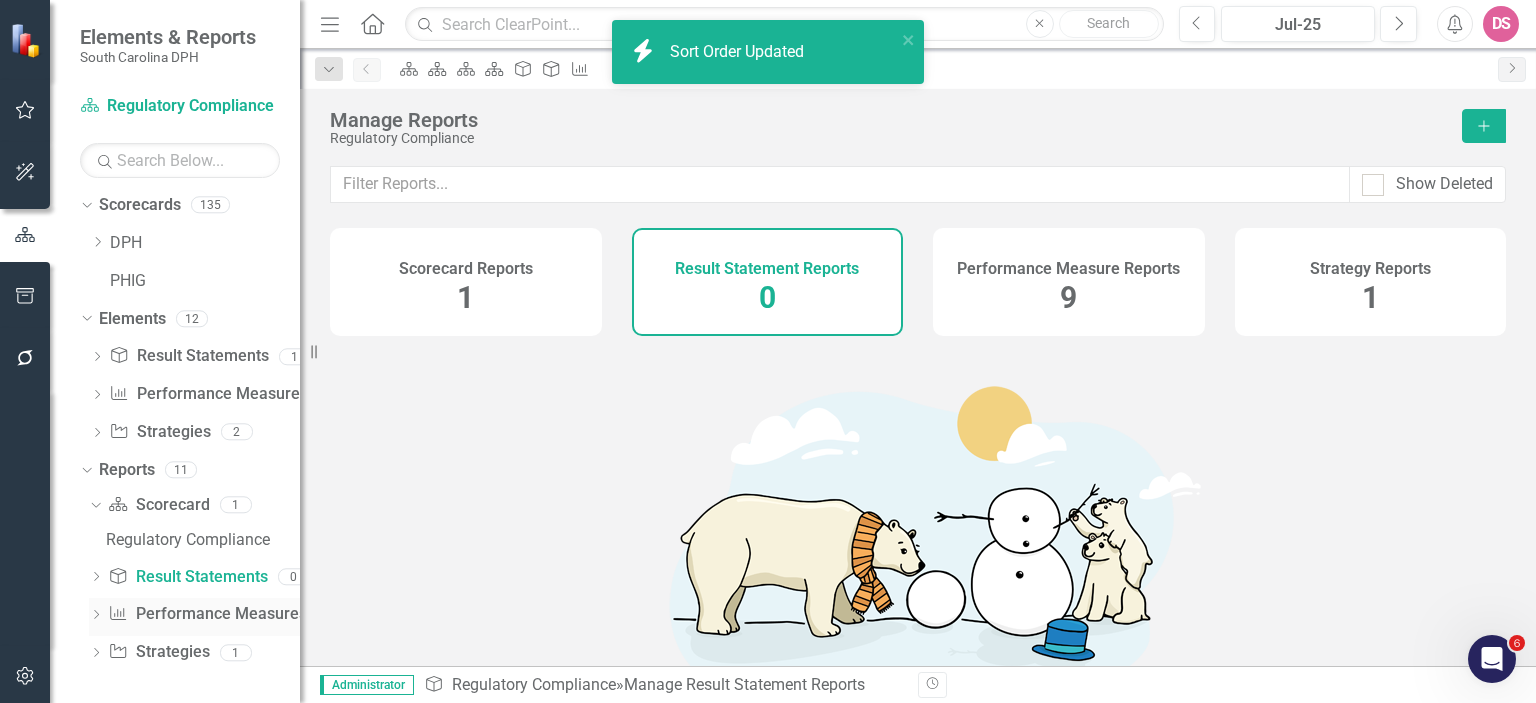 click on "Performance Measure Performance Measures" at bounding box center [207, 614] 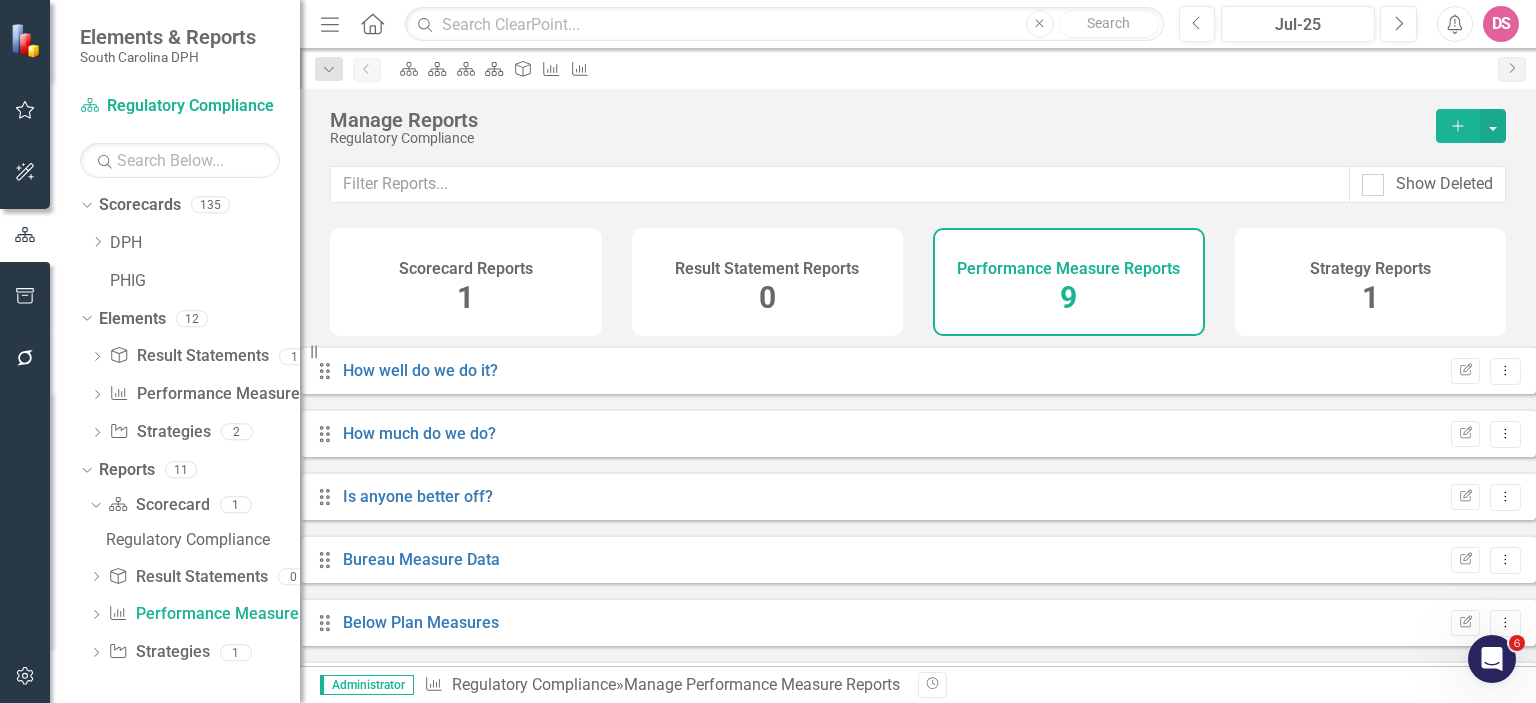 click 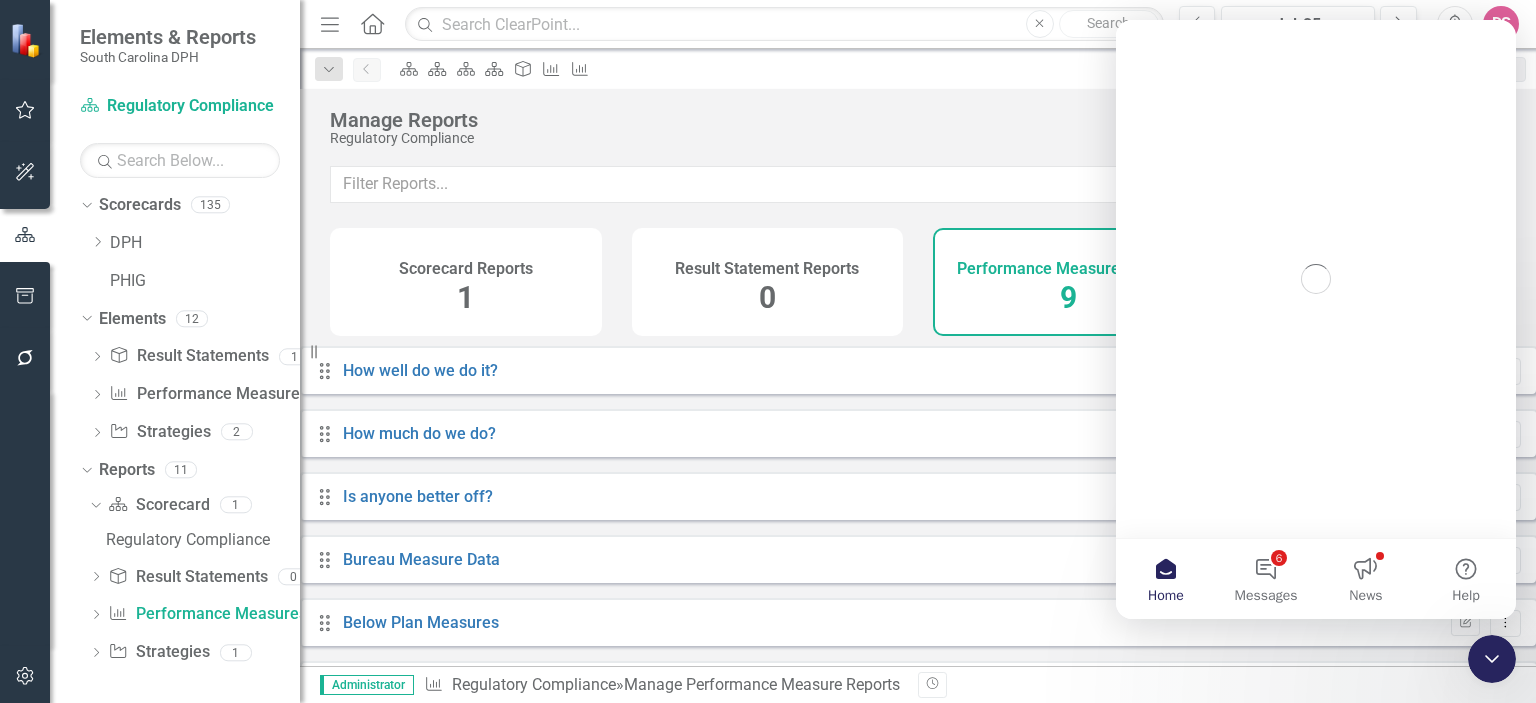 scroll, scrollTop: 0, scrollLeft: 0, axis: both 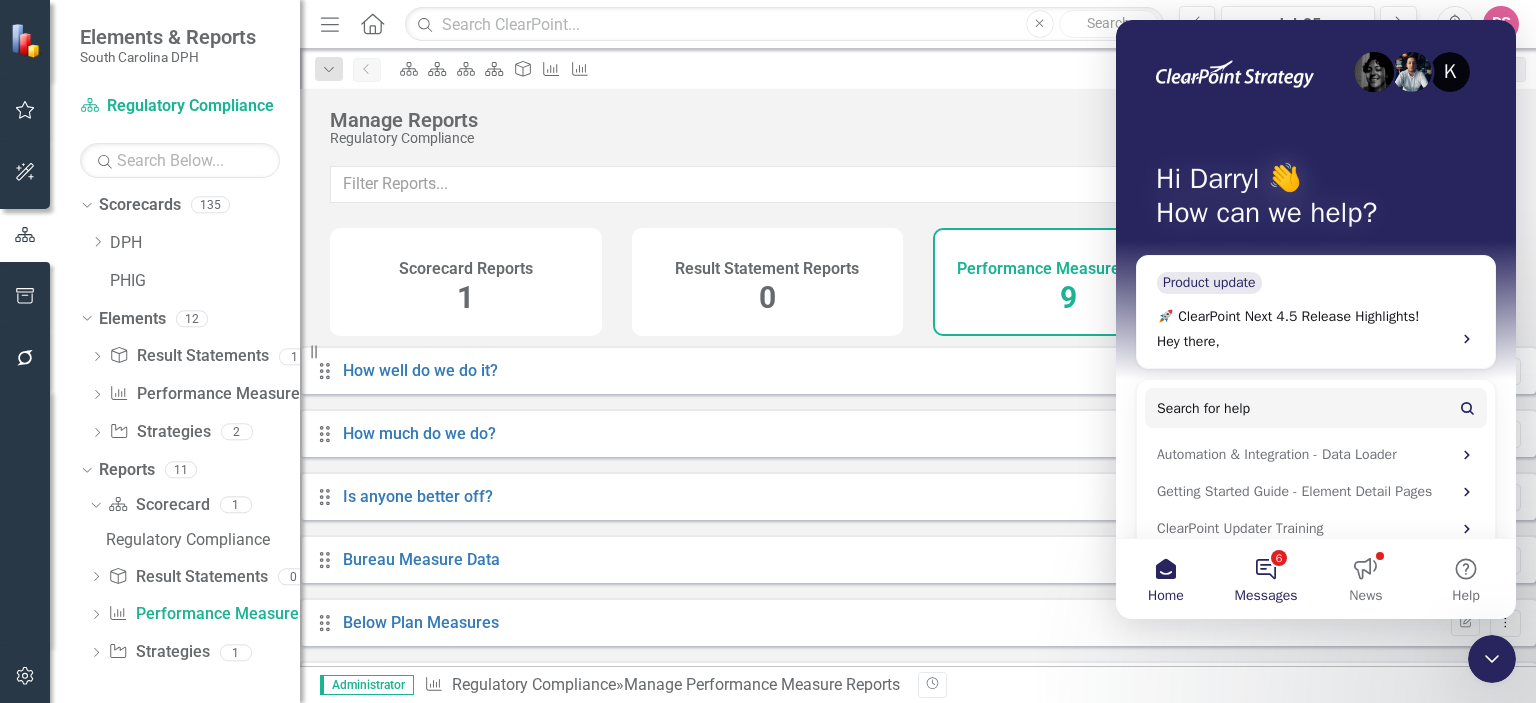 click on "6 Messages" at bounding box center (1266, 579) 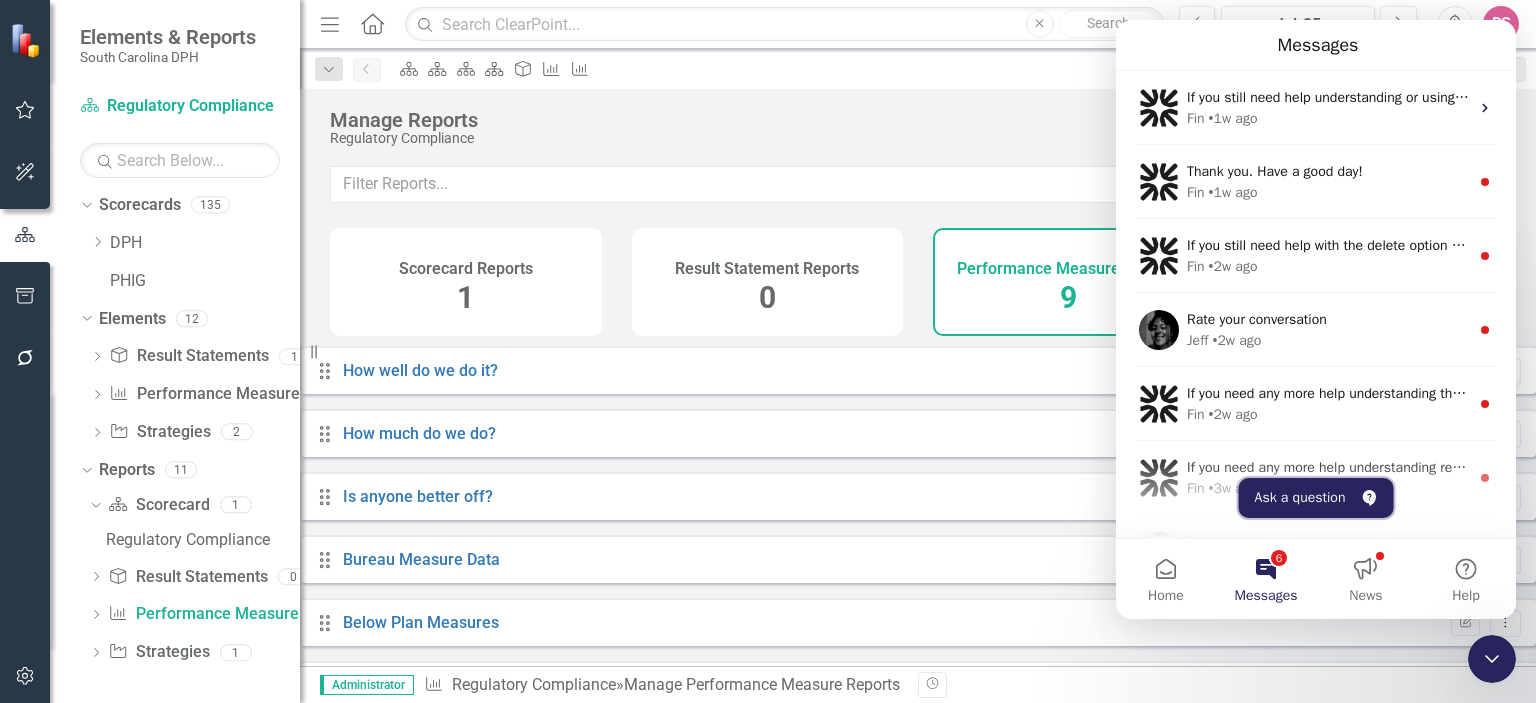 click on "Ask a question" at bounding box center (1316, 498) 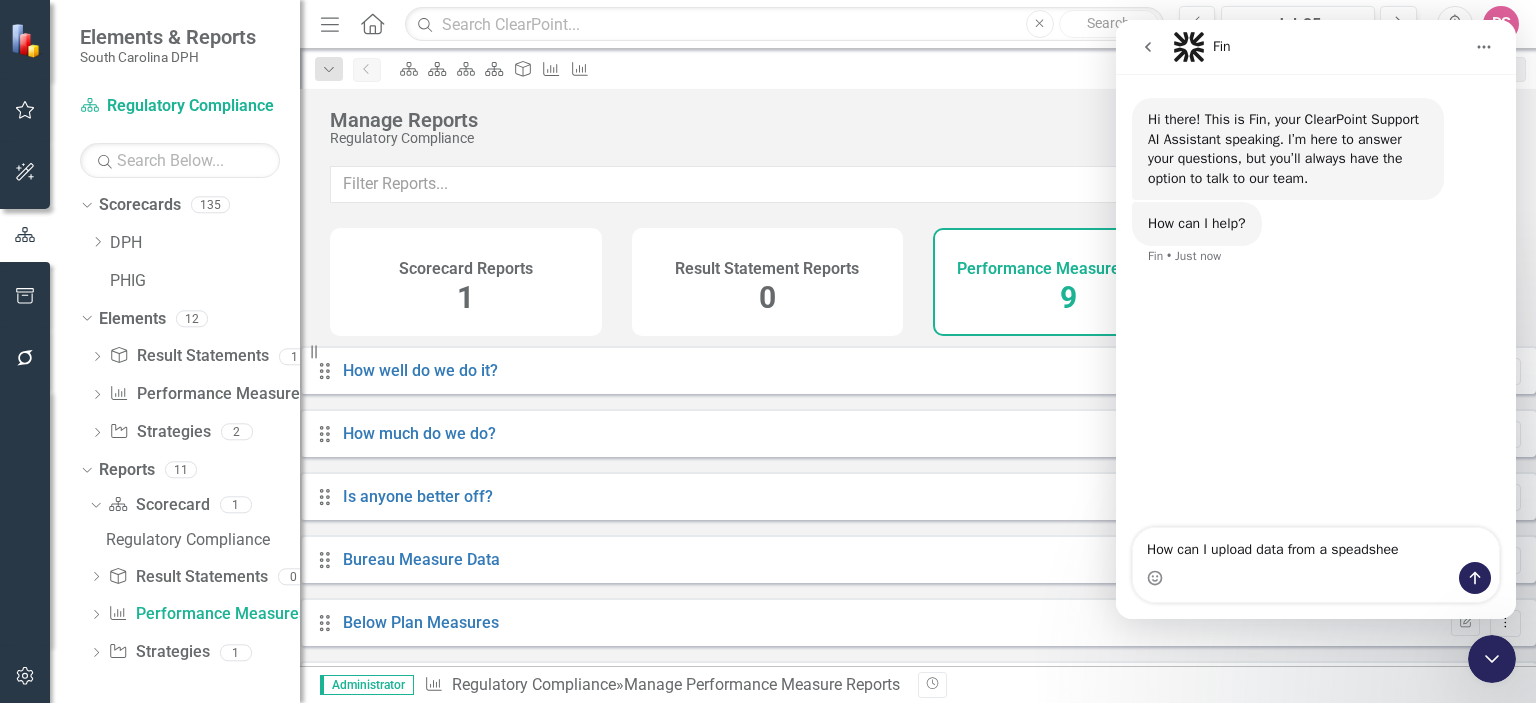 type on "How can I upload data from a speadsheet" 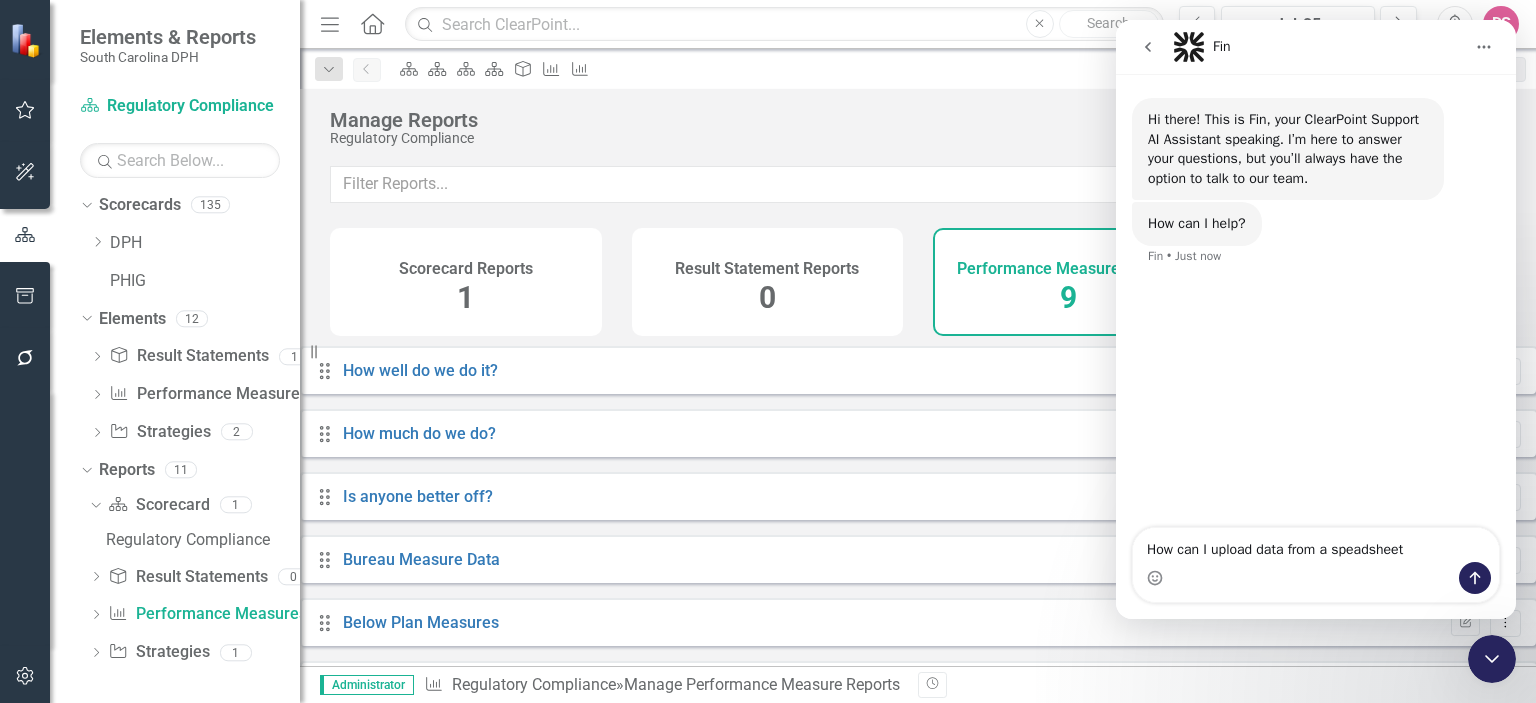 type 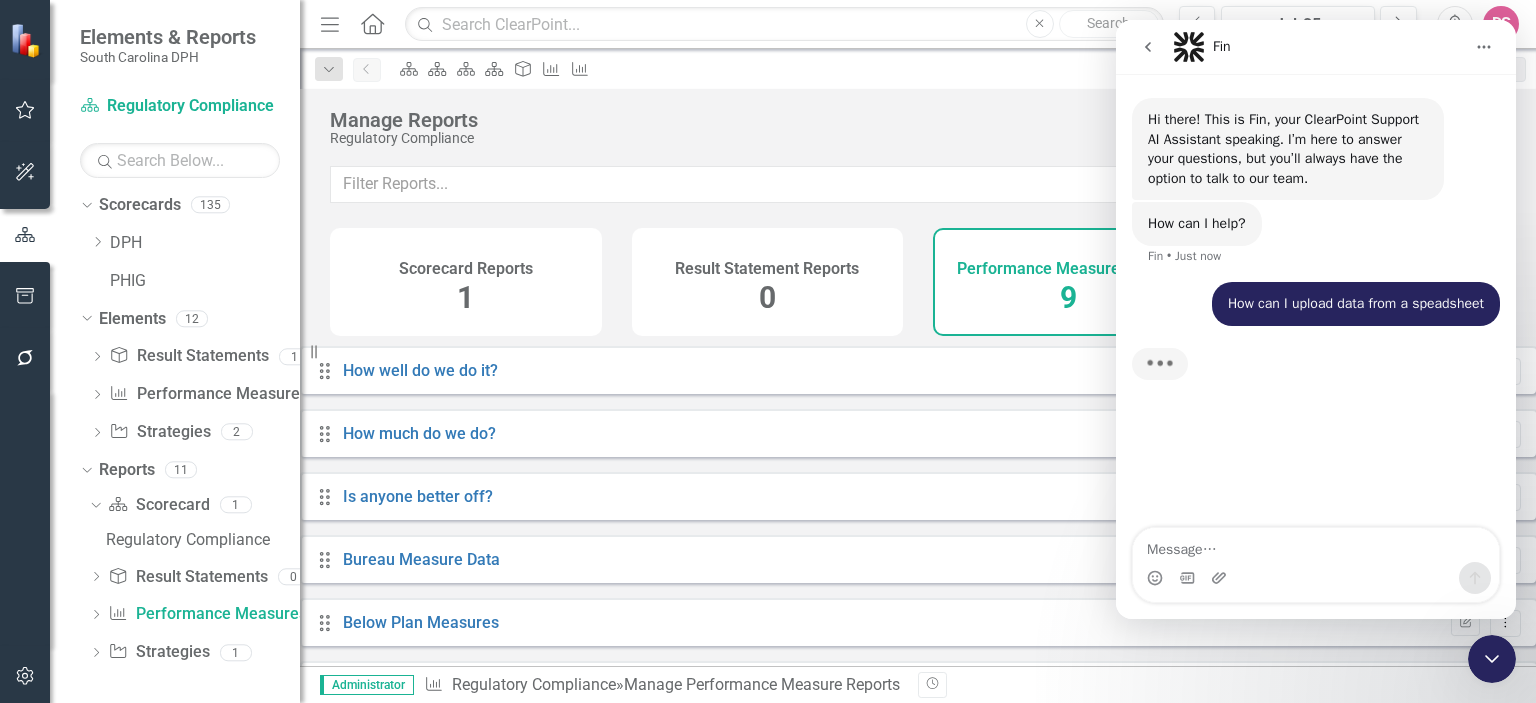 scroll, scrollTop: 3, scrollLeft: 0, axis: vertical 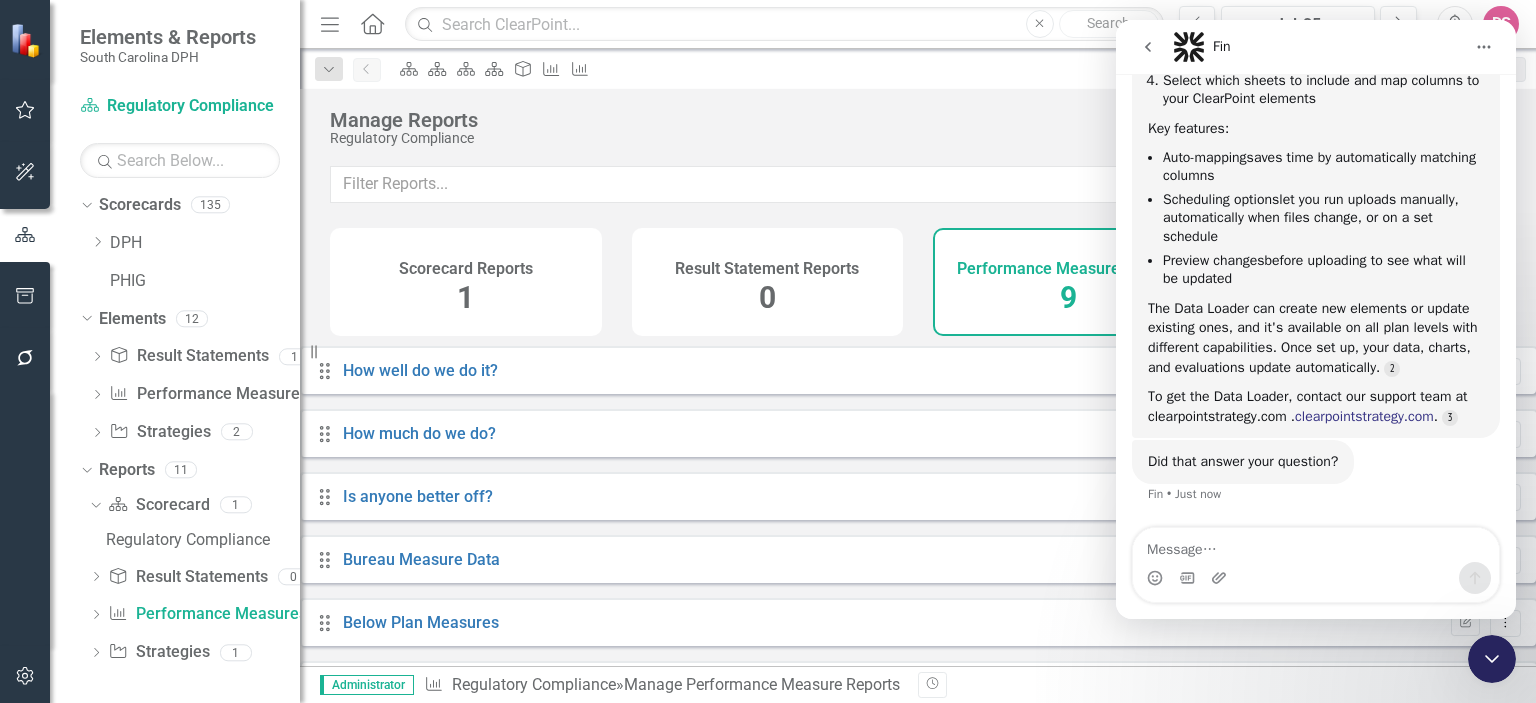 click on "clearpointstrategy.com" at bounding box center (1364, 416) 